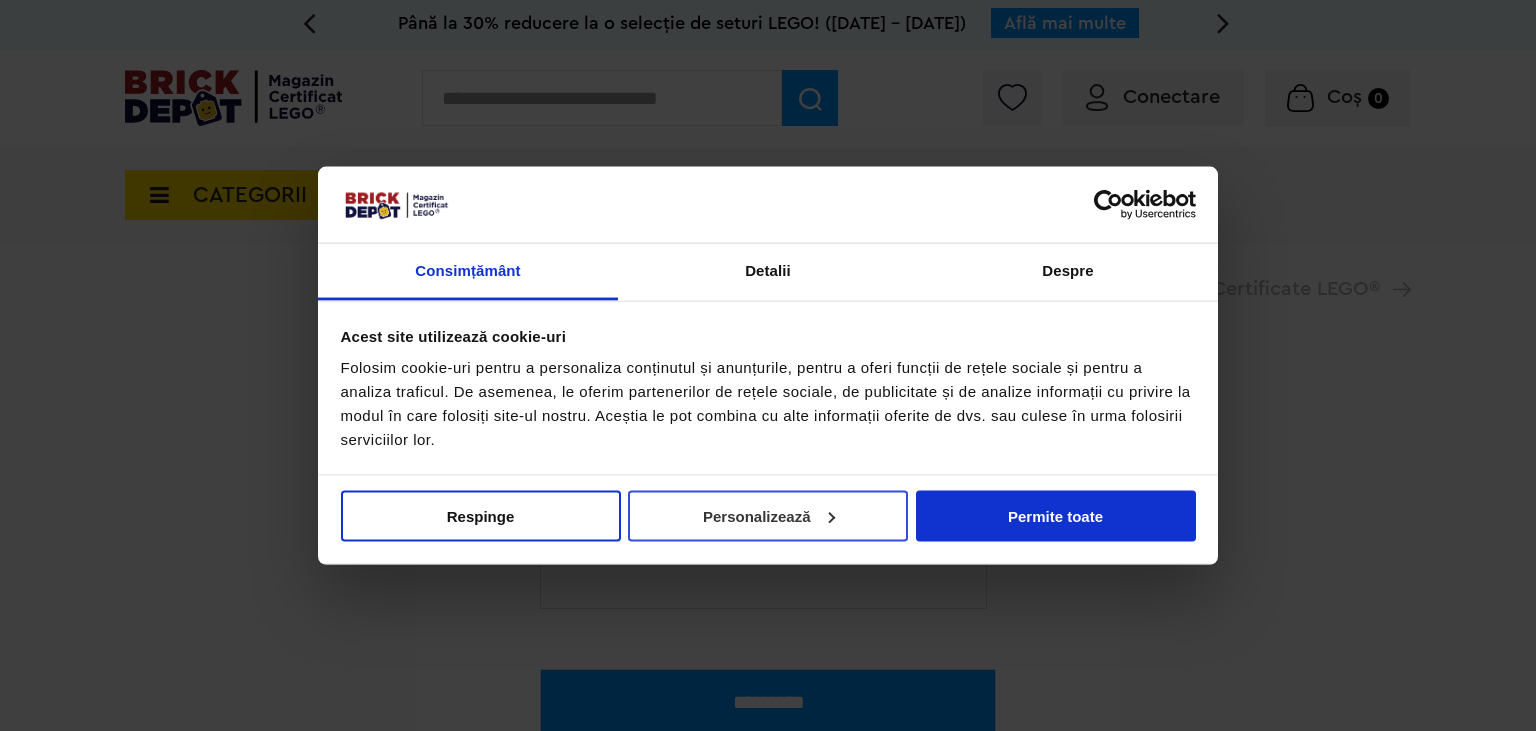 scroll, scrollTop: 0, scrollLeft: 0, axis: both 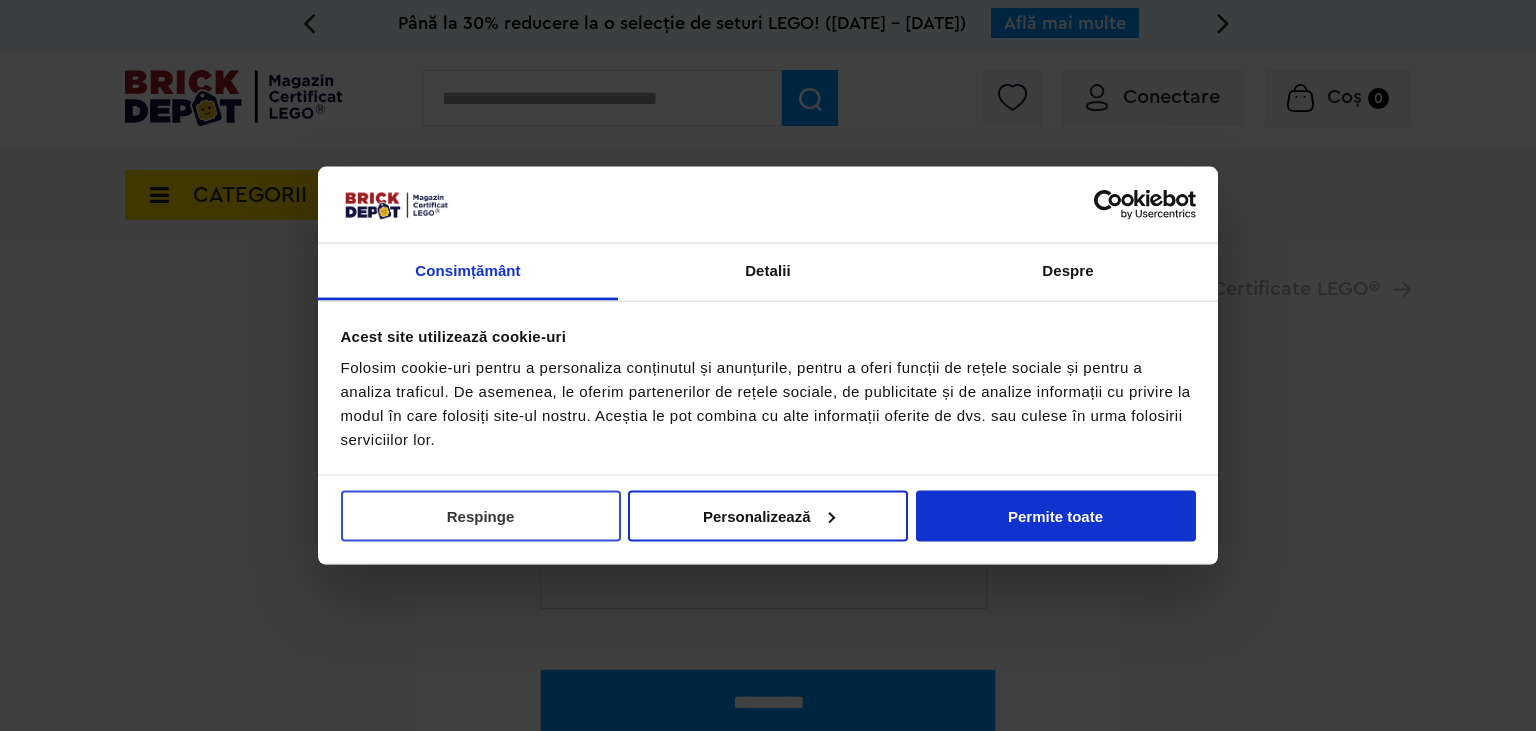 click on "Respinge" at bounding box center (481, 515) 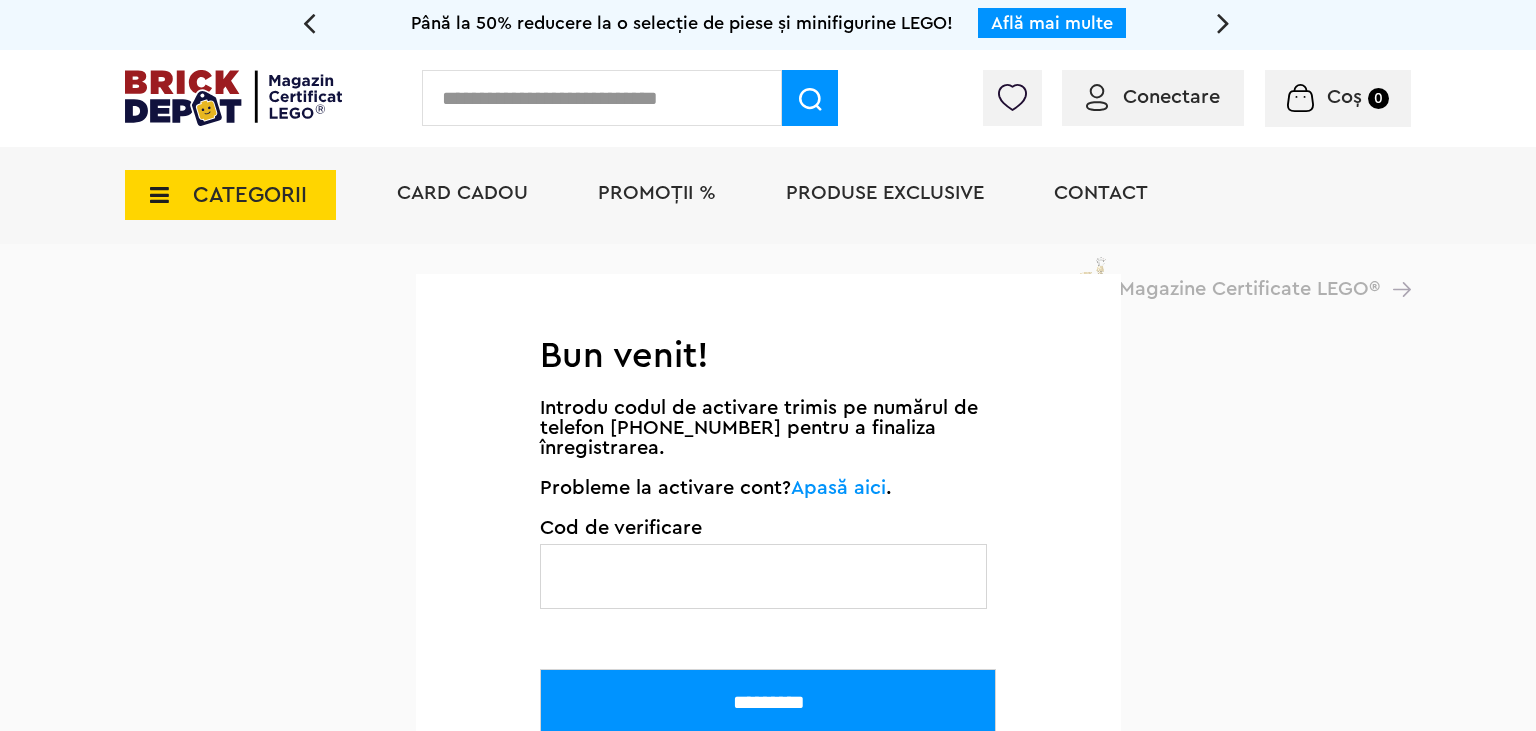 click on "Conectare" at bounding box center [1171, 97] 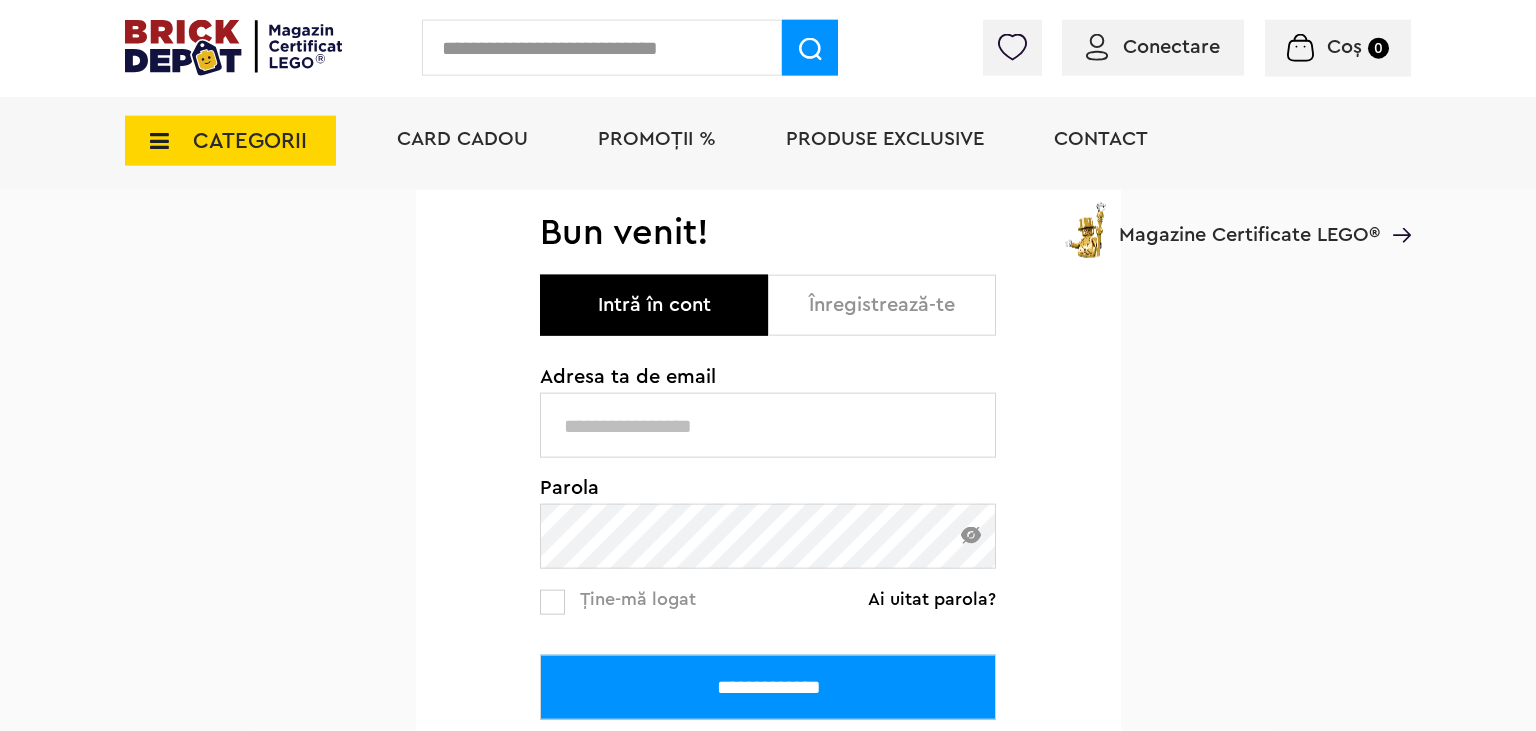 scroll, scrollTop: 170, scrollLeft: 0, axis: vertical 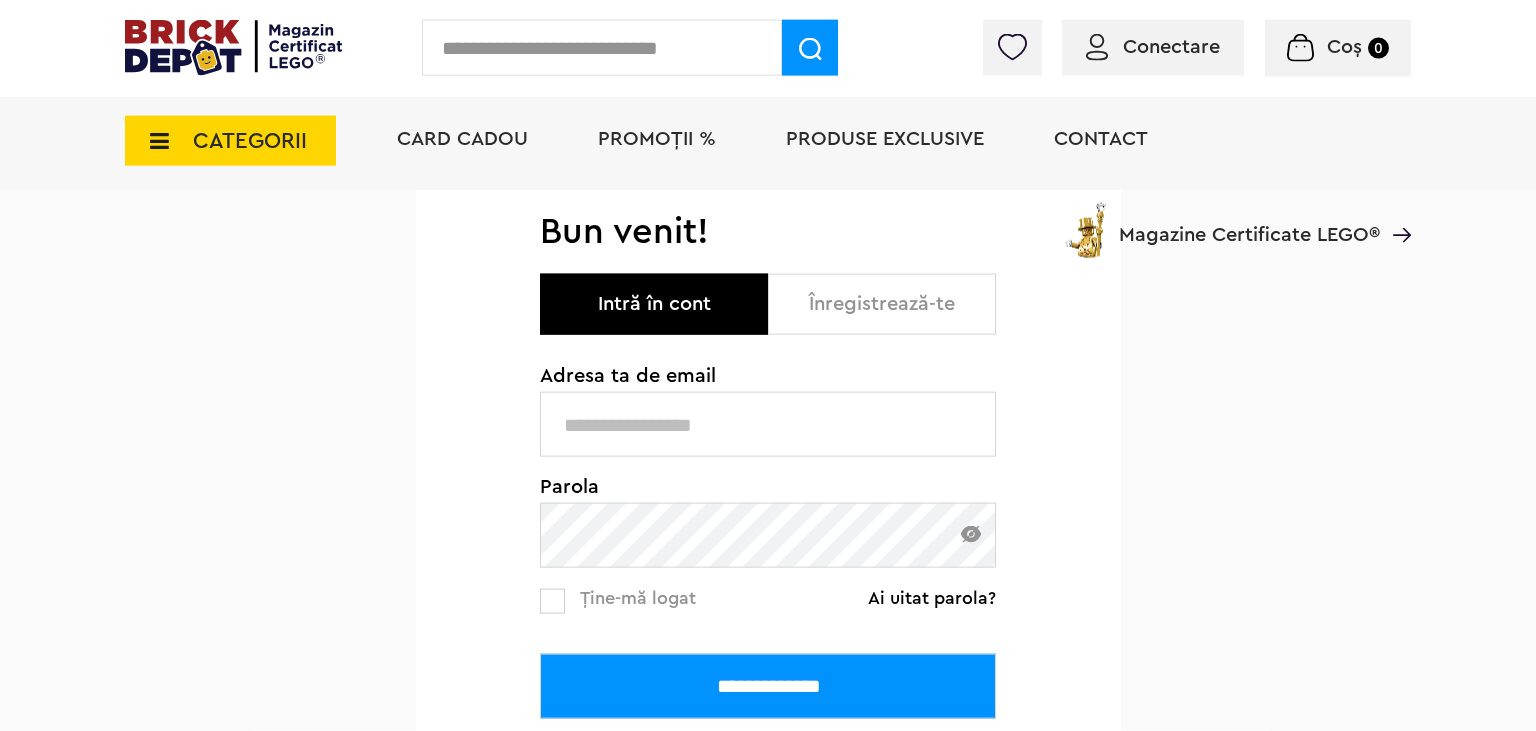 click on "Înregistrează-te" at bounding box center (882, 304) 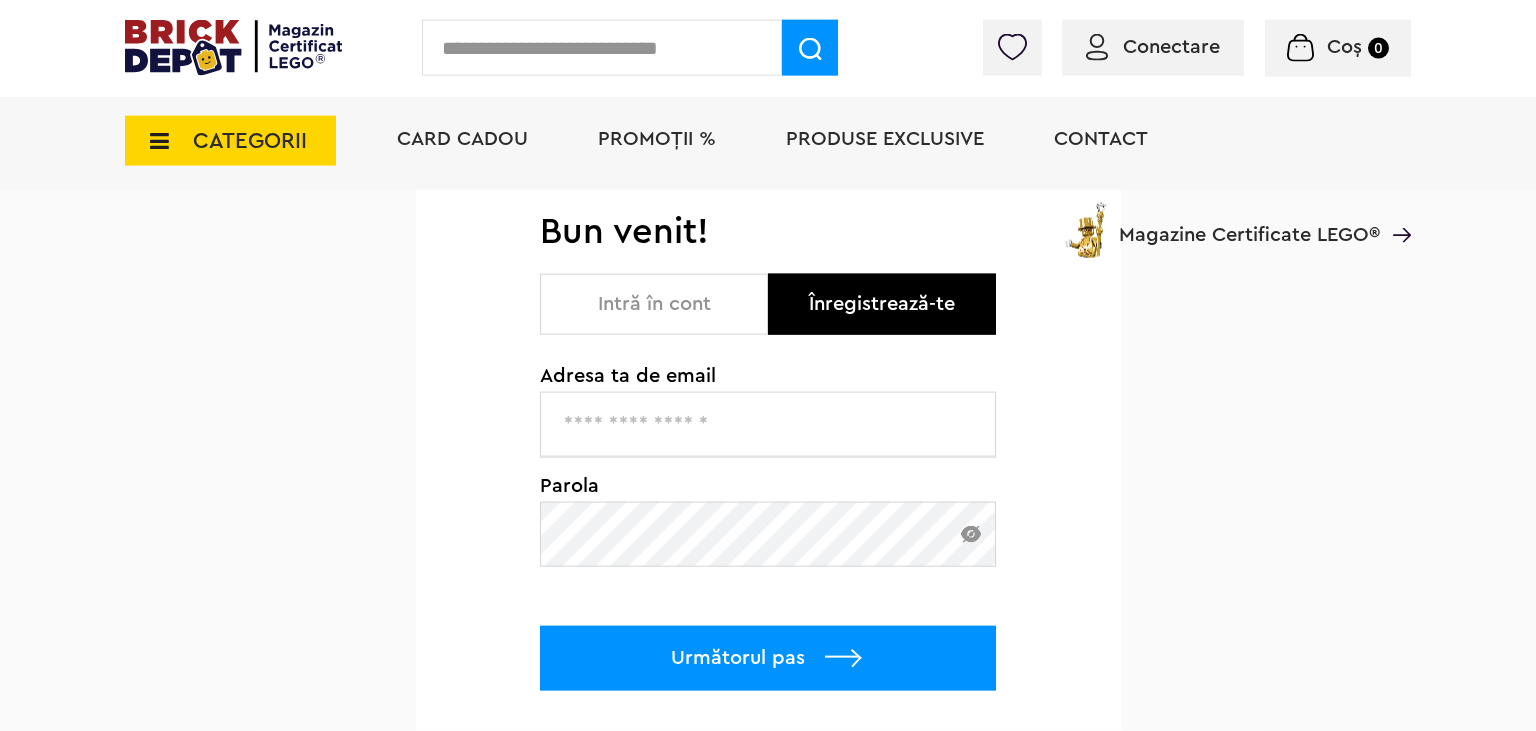 click on "Intră în cont" at bounding box center [654, 304] 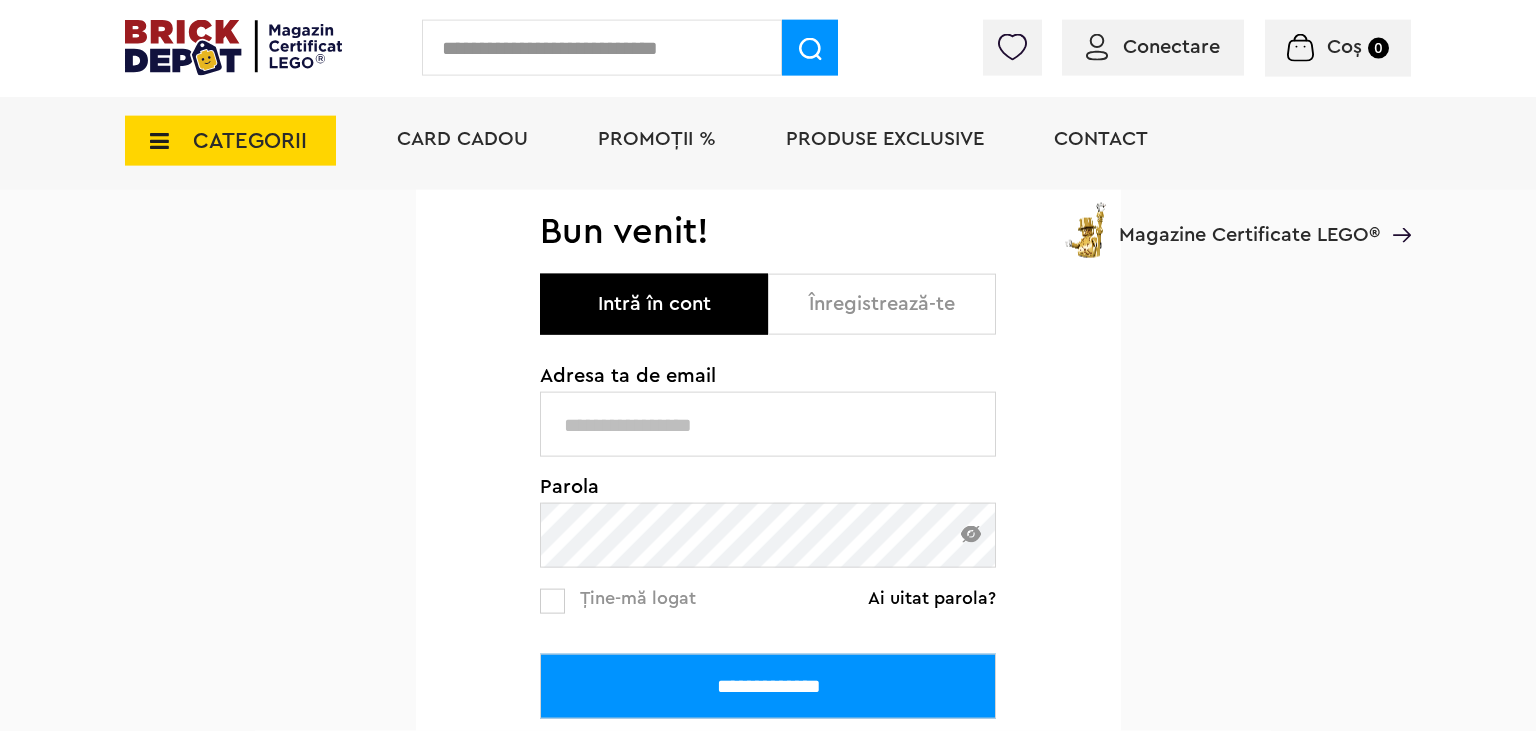 click at bounding box center [768, 424] 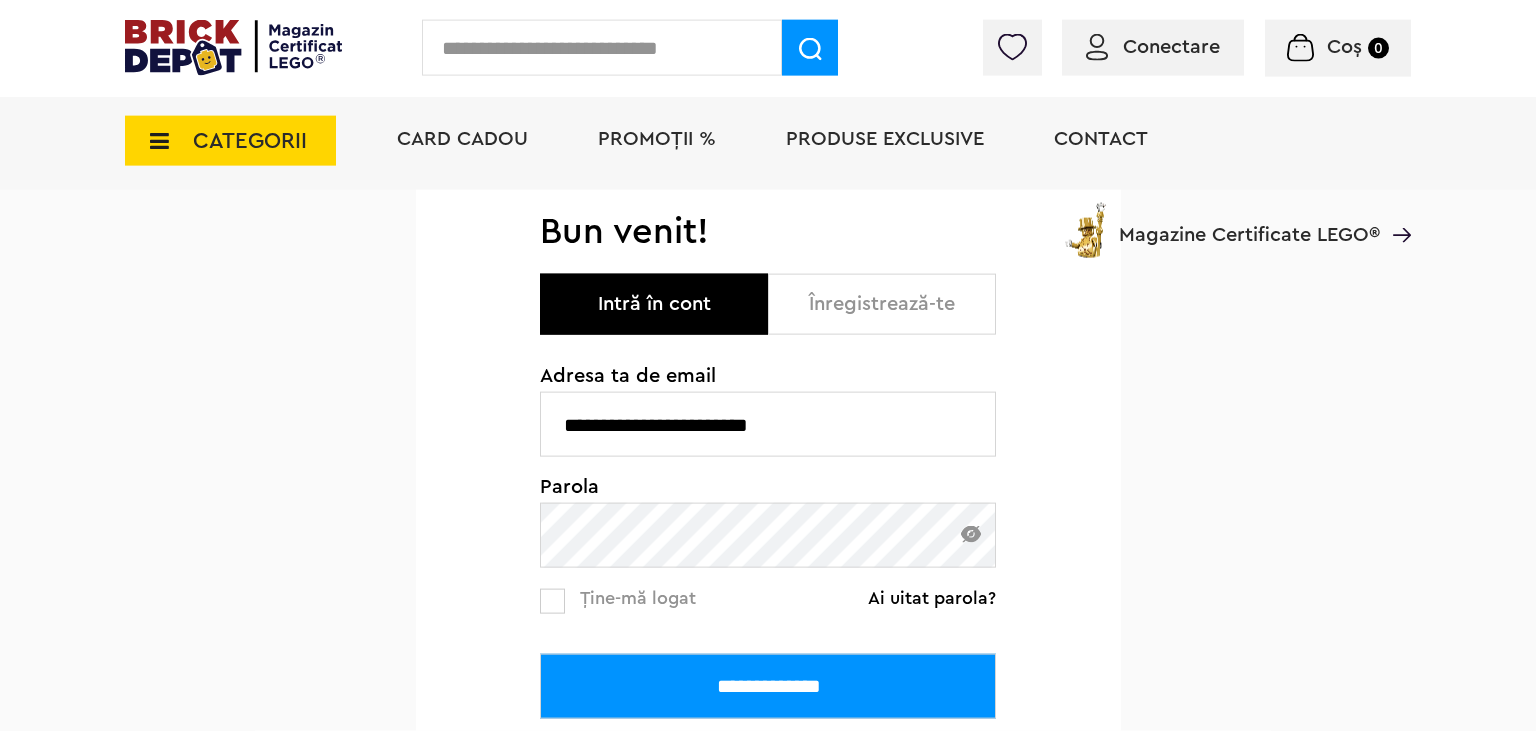 type on "**********" 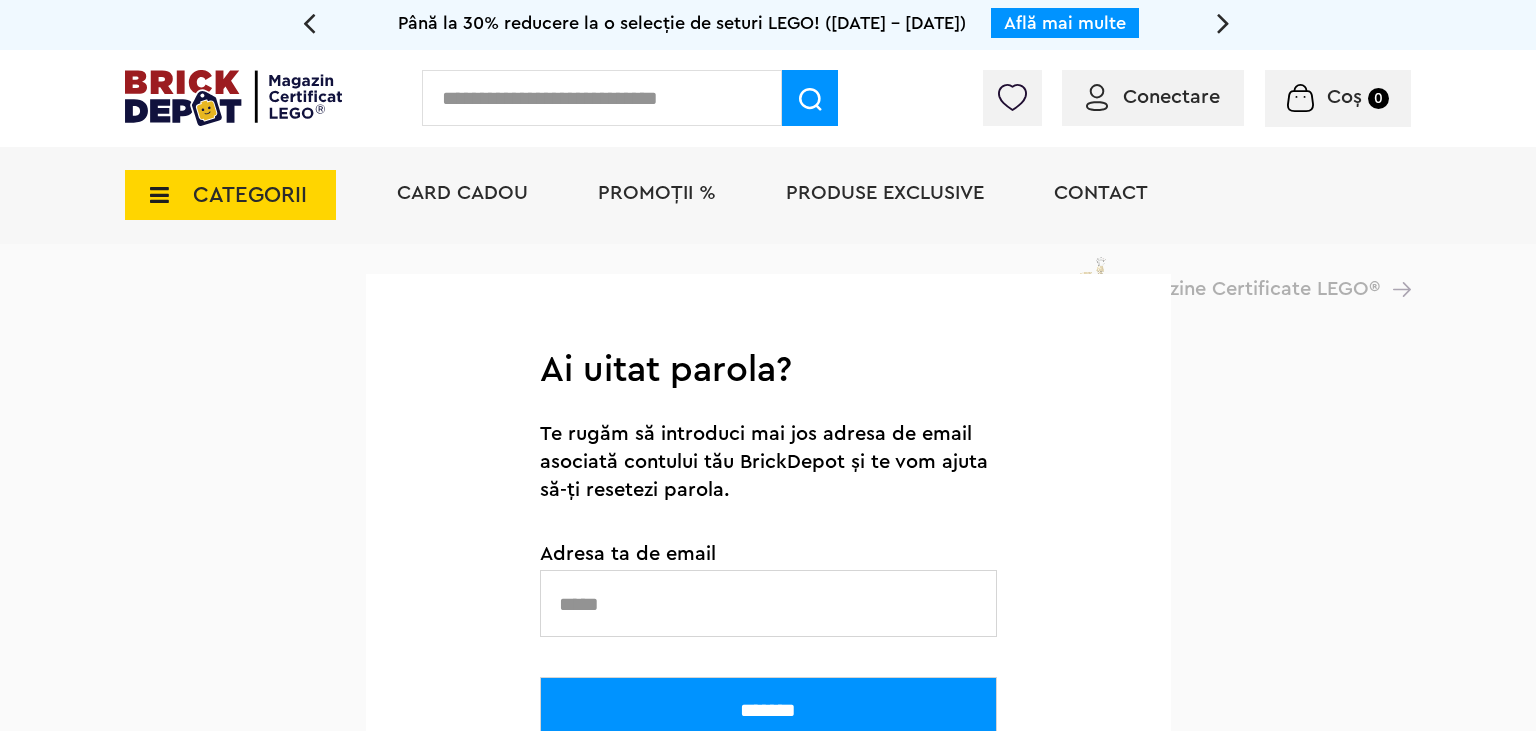 scroll, scrollTop: 0, scrollLeft: 0, axis: both 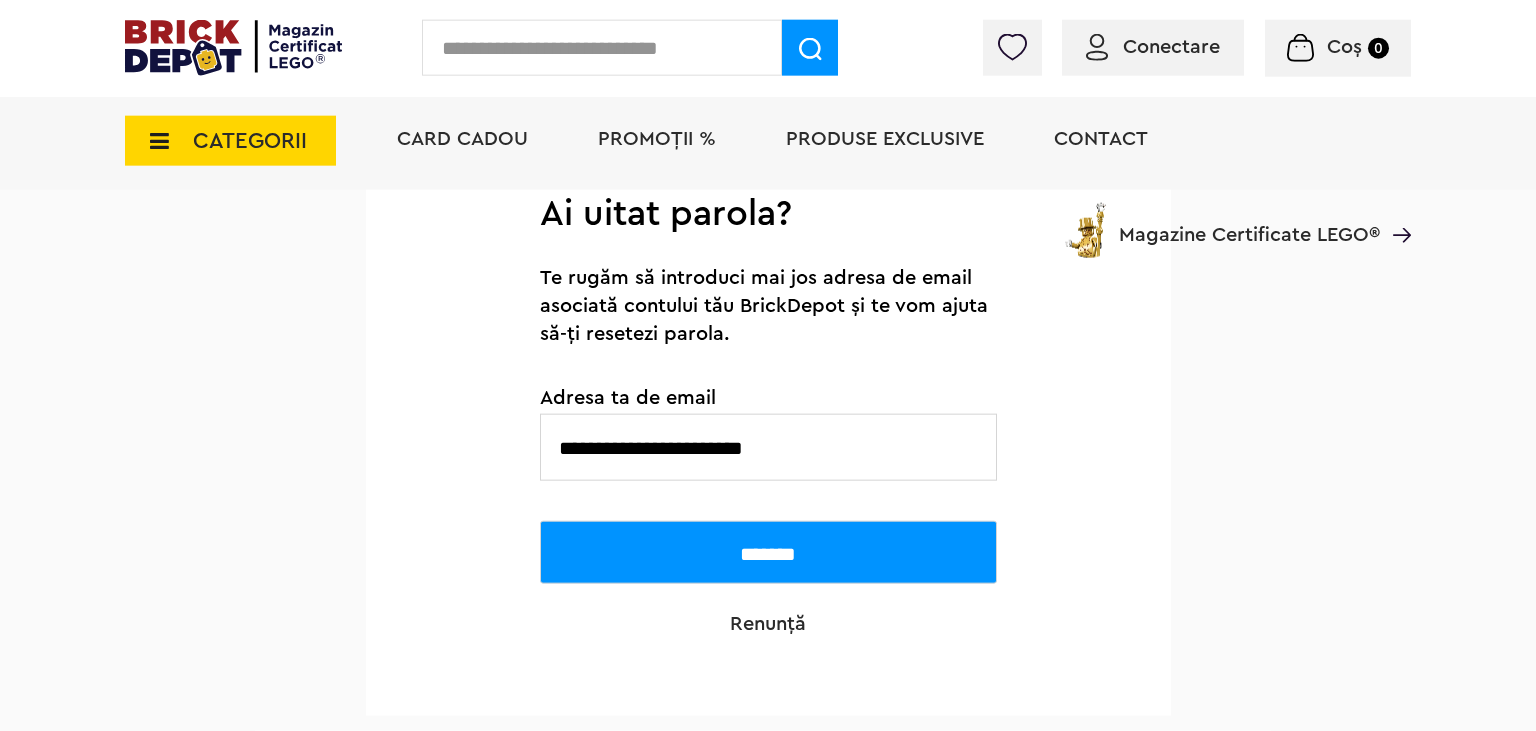 type on "**********" 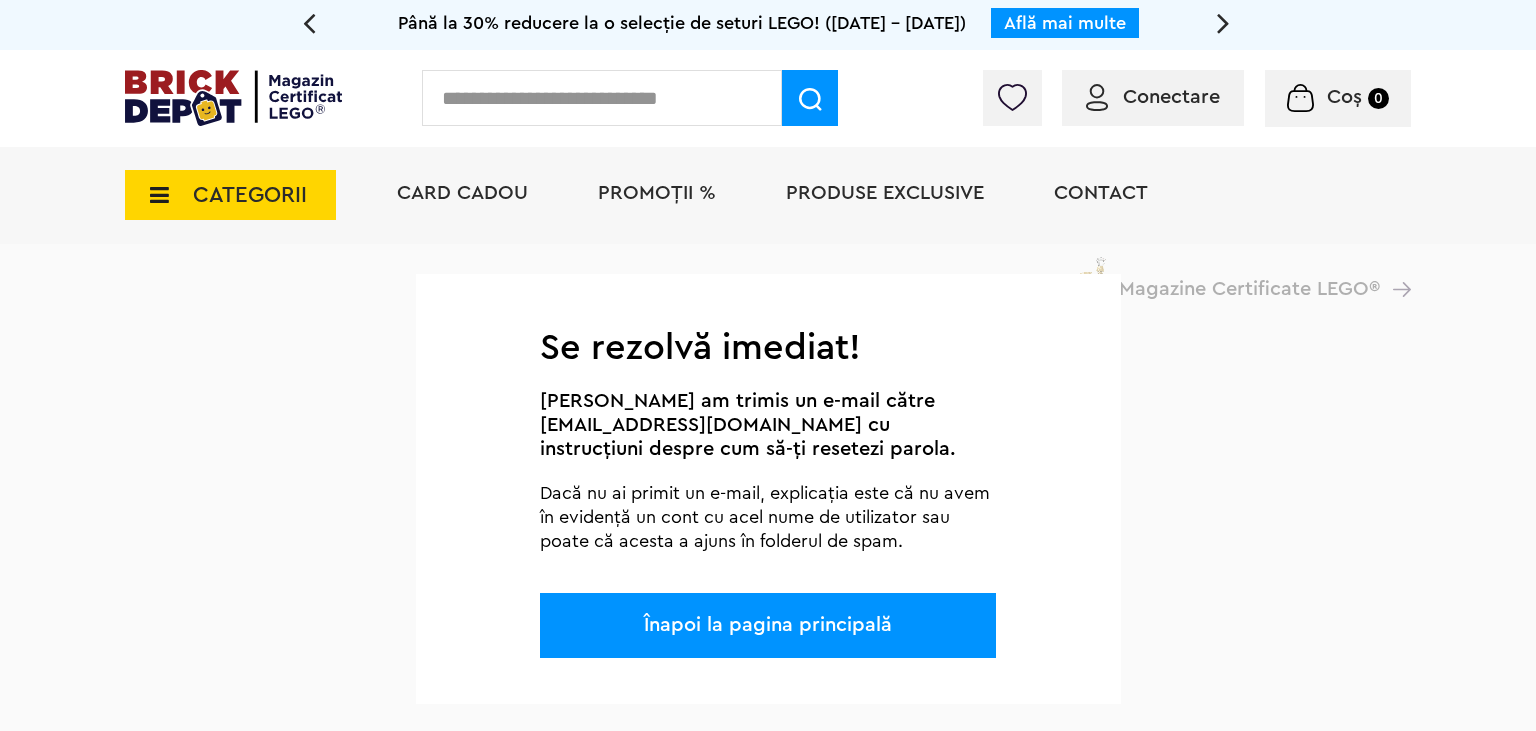 scroll, scrollTop: 108, scrollLeft: 0, axis: vertical 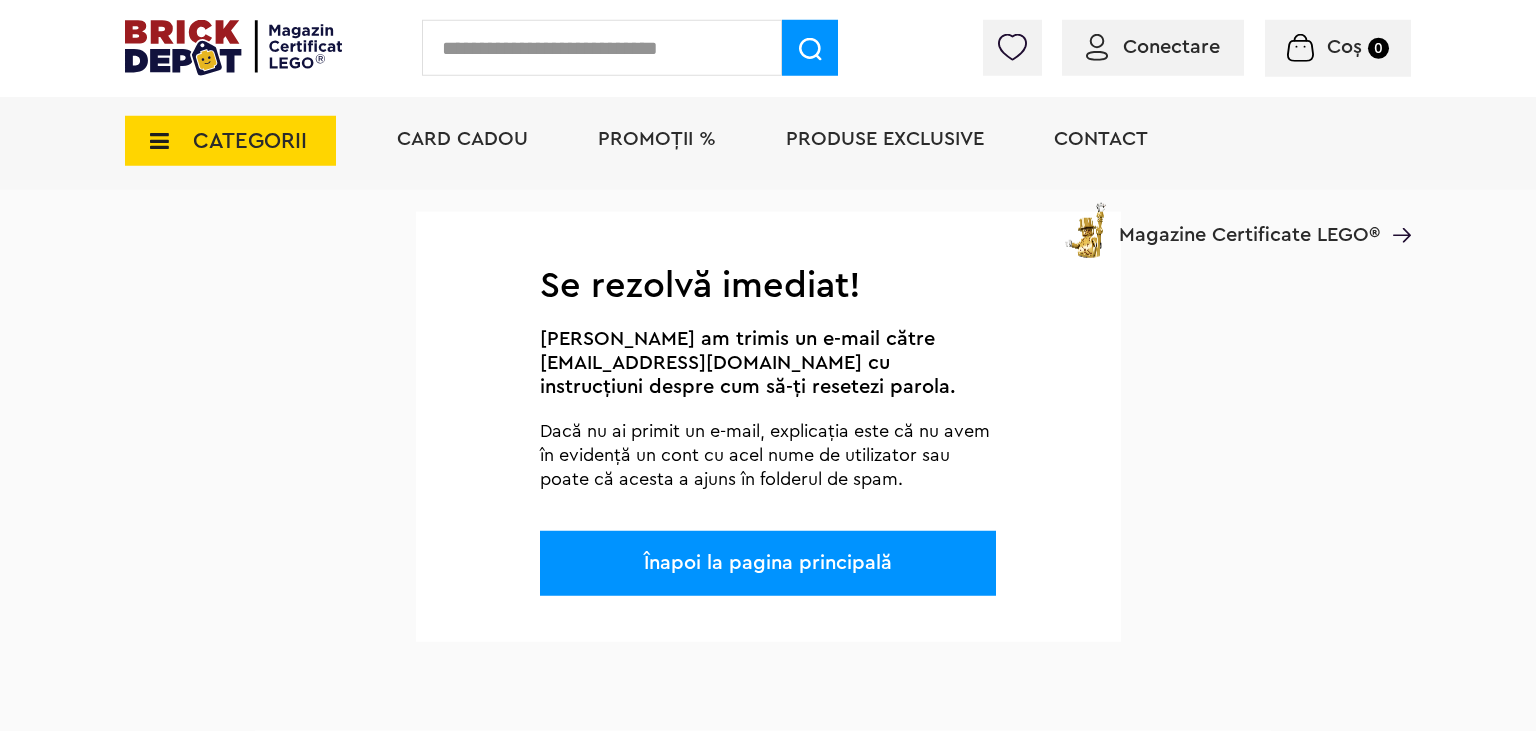 click on "Înapoi la pagina principală" at bounding box center [768, 563] 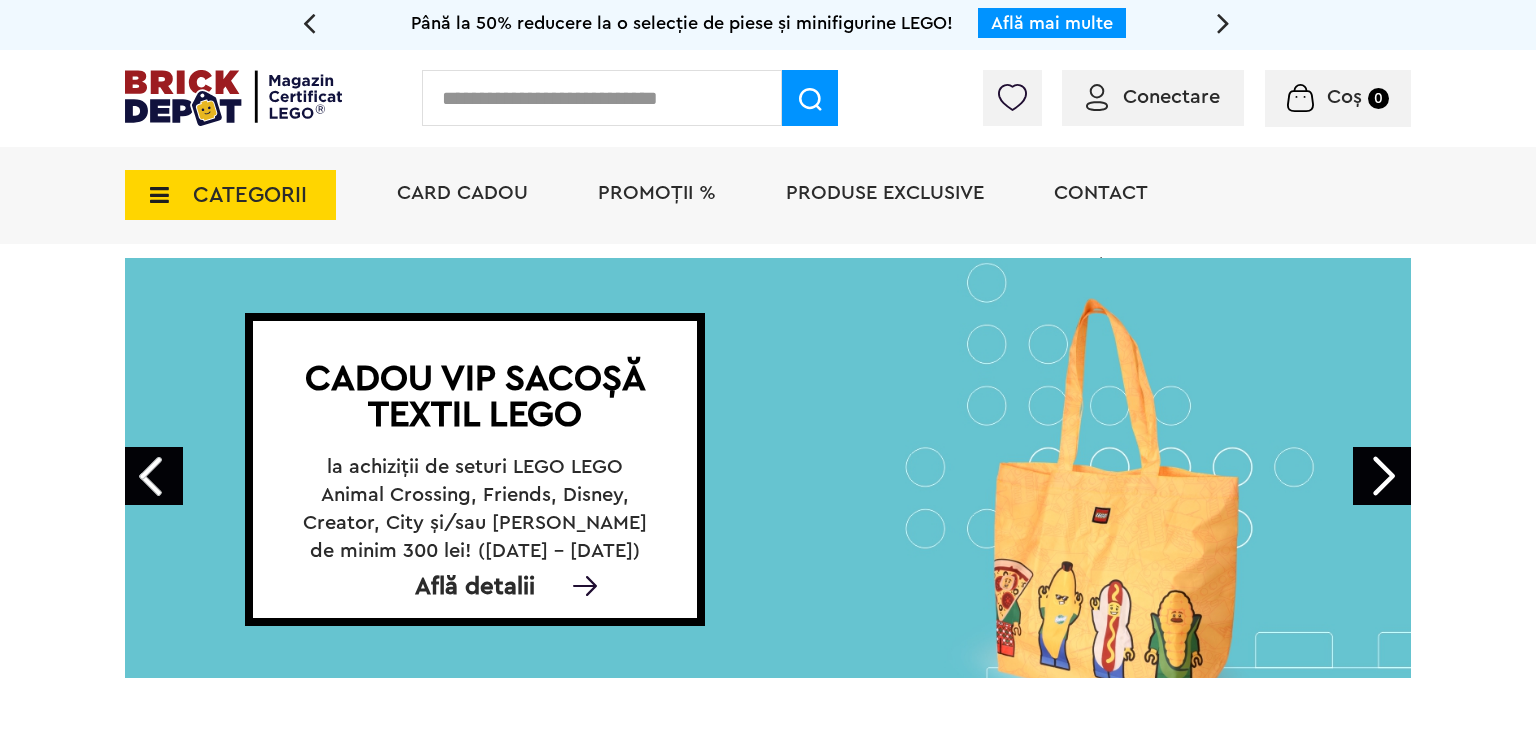 scroll, scrollTop: 0, scrollLeft: 0, axis: both 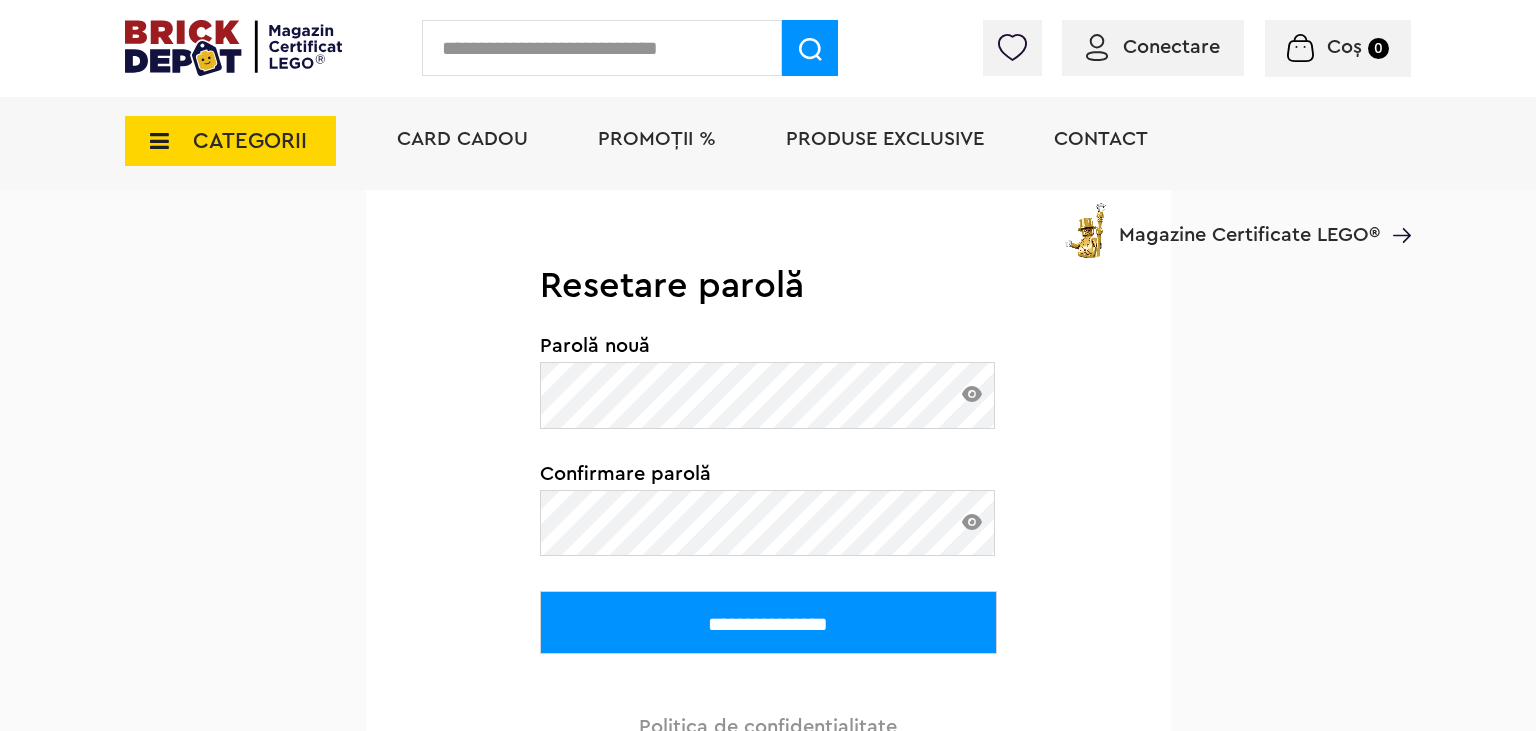 click on "**********" at bounding box center [768, 622] 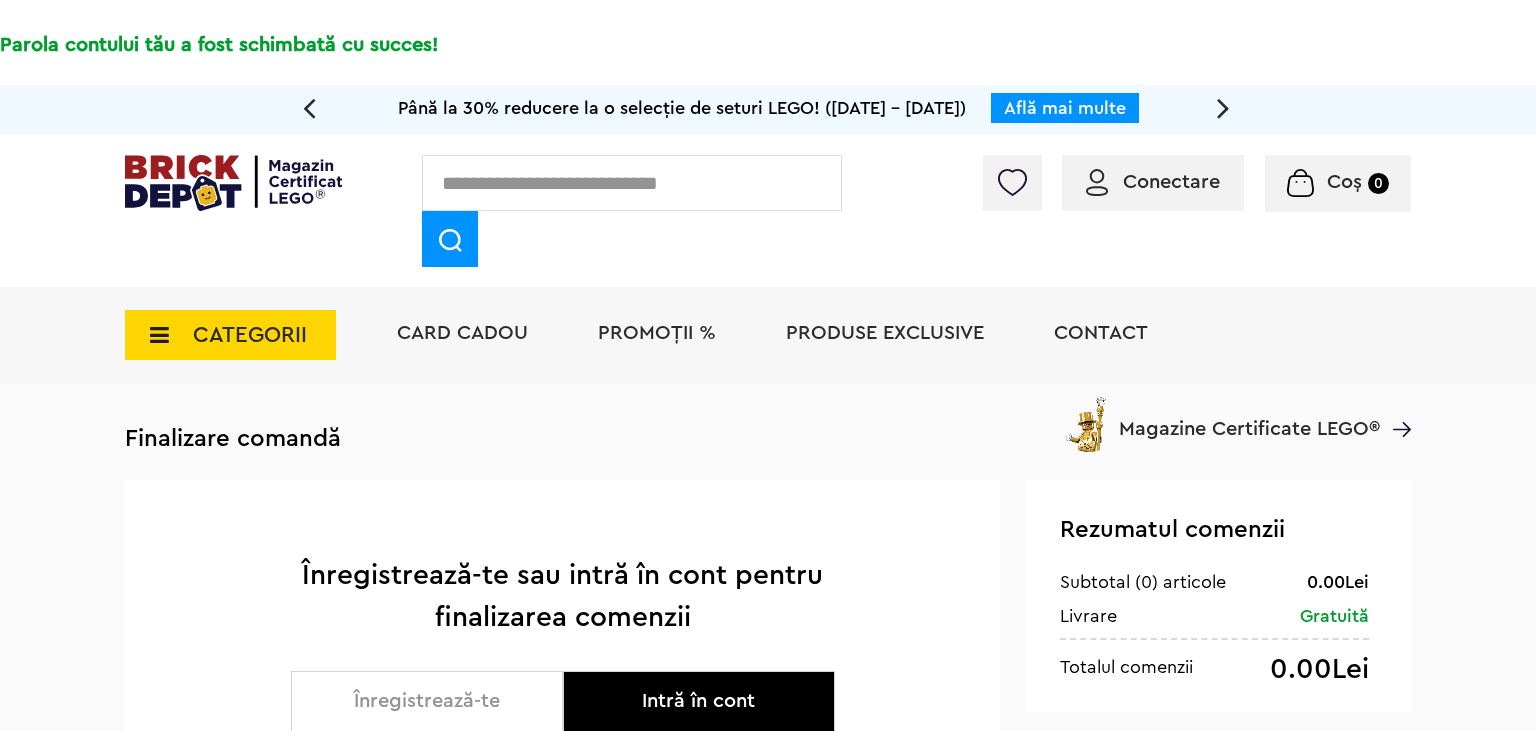 scroll, scrollTop: 0, scrollLeft: 0, axis: both 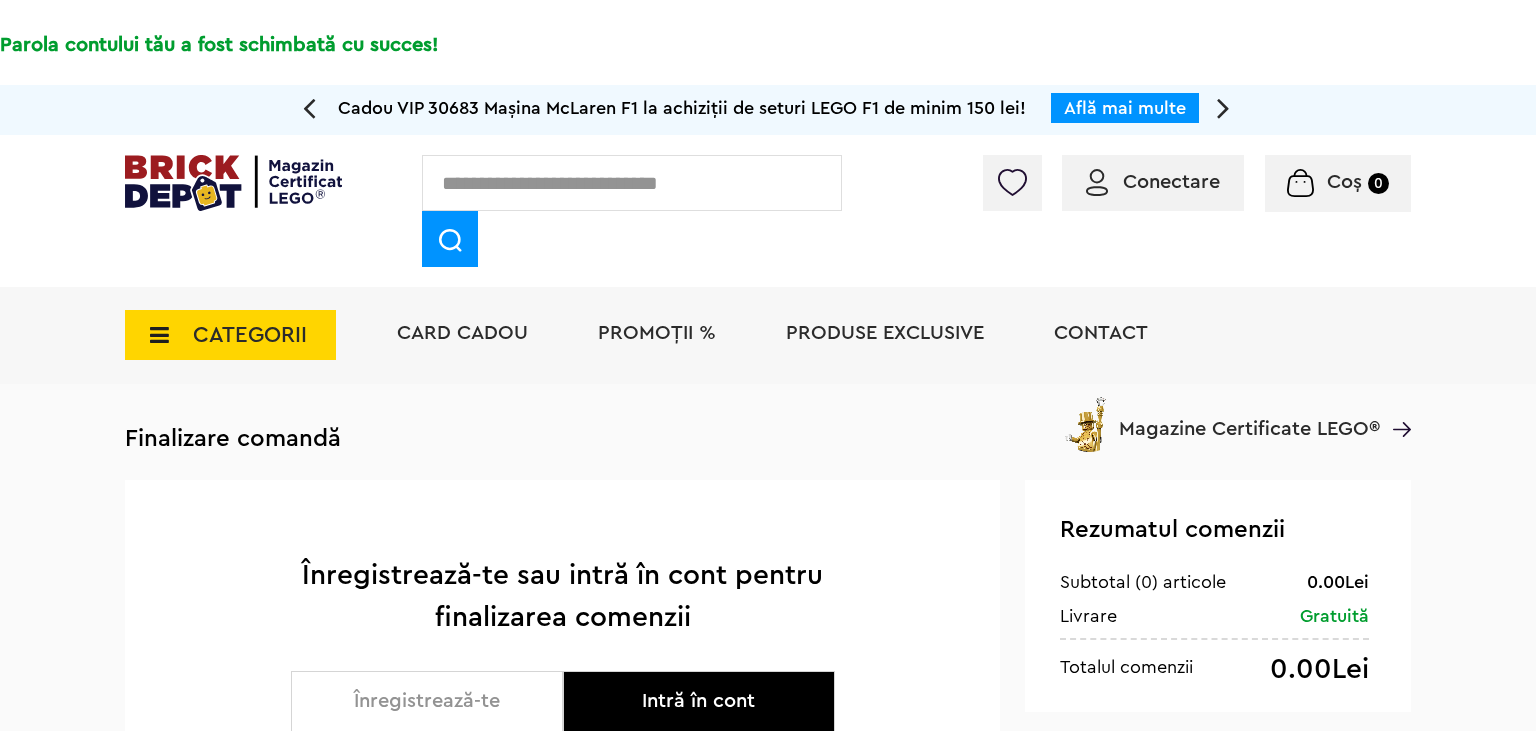 click on "Card Cadou" at bounding box center [462, 335] 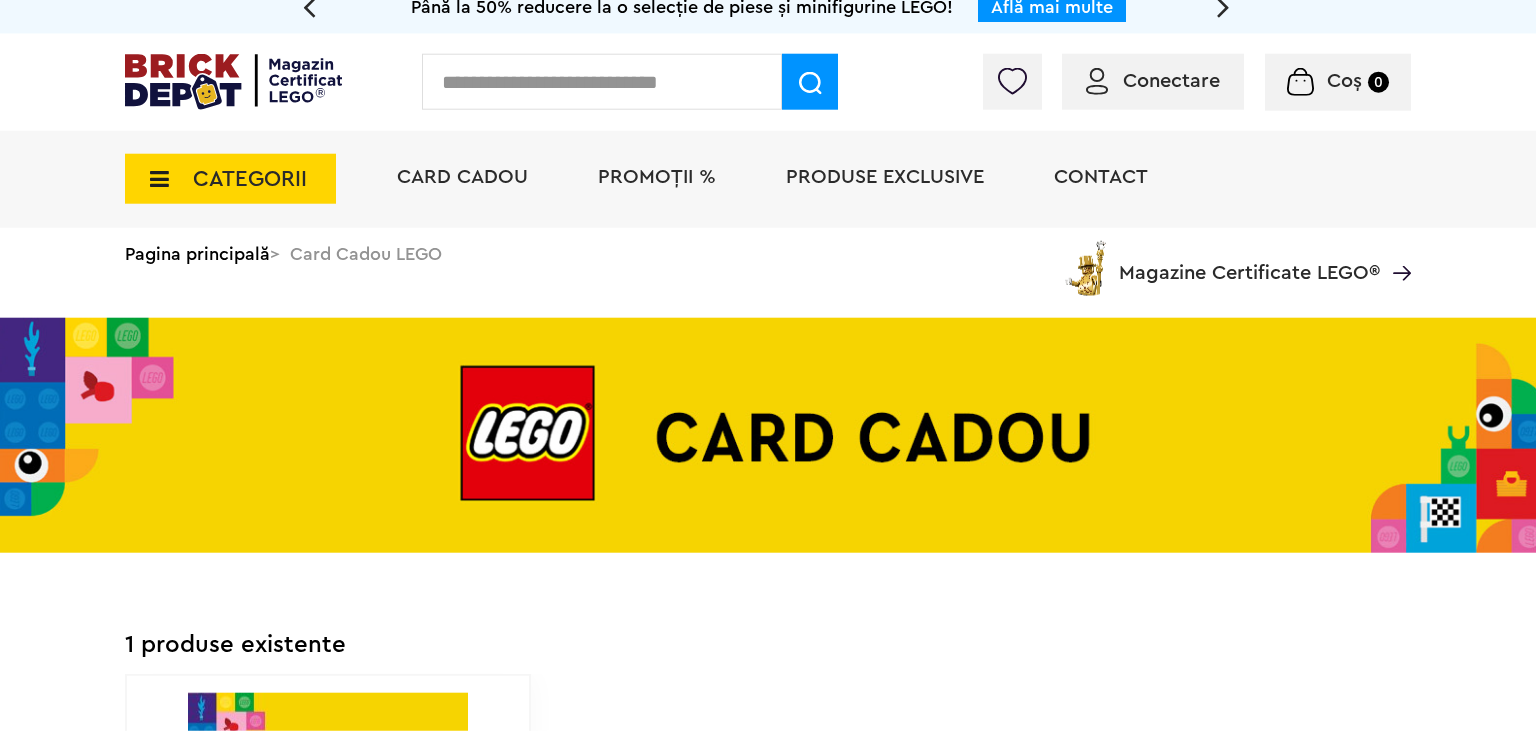 scroll, scrollTop: 0, scrollLeft: 0, axis: both 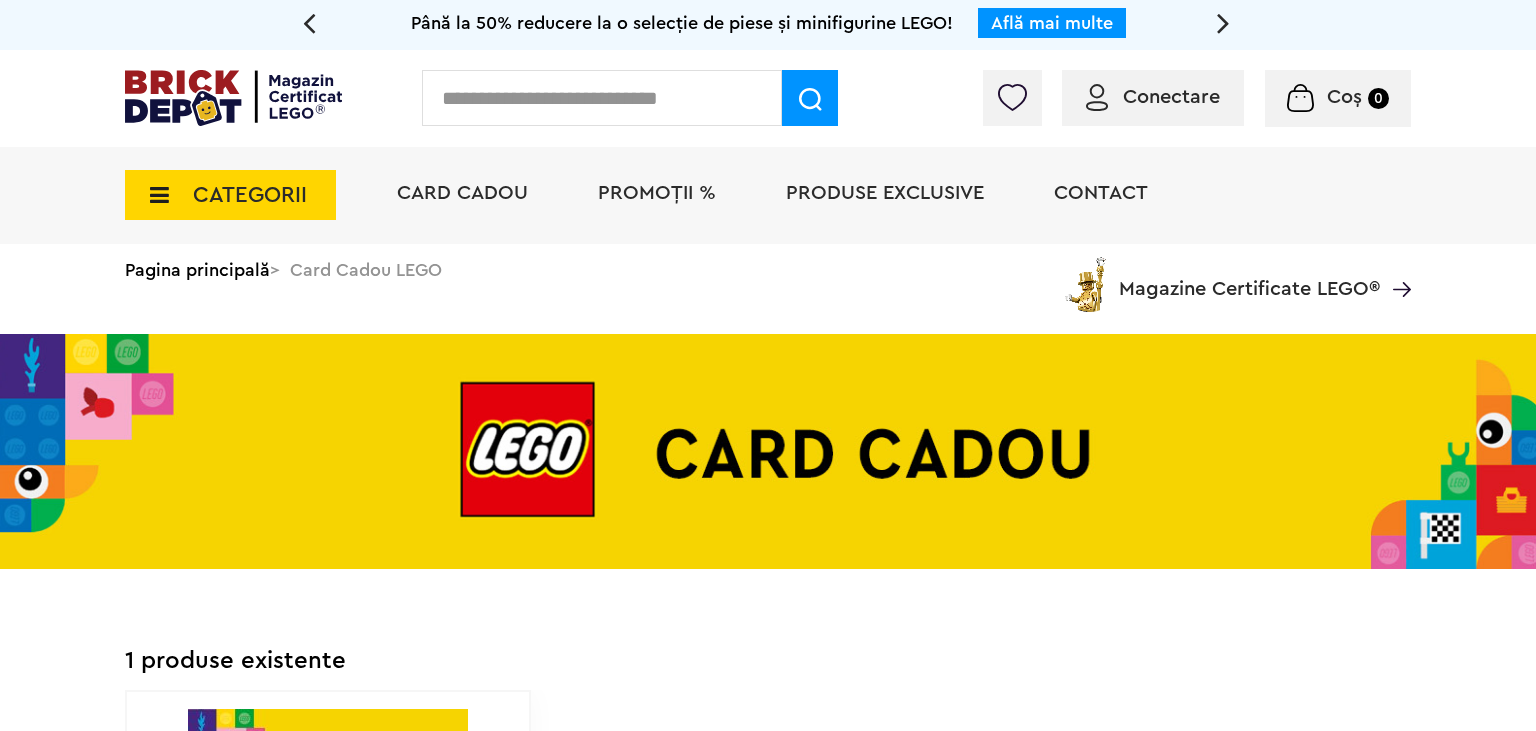 click on "PROMOȚII %" at bounding box center [657, 193] 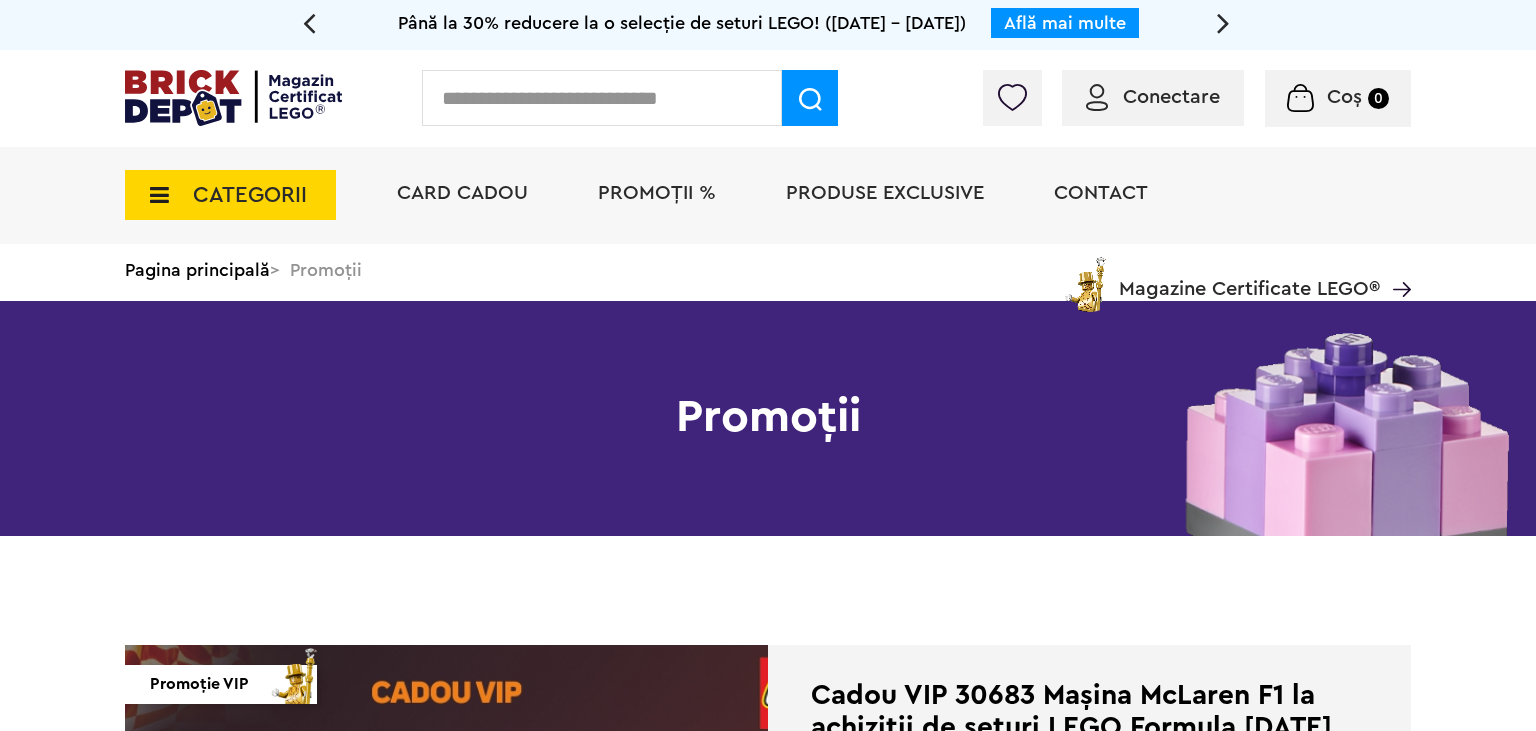scroll, scrollTop: 0, scrollLeft: 0, axis: both 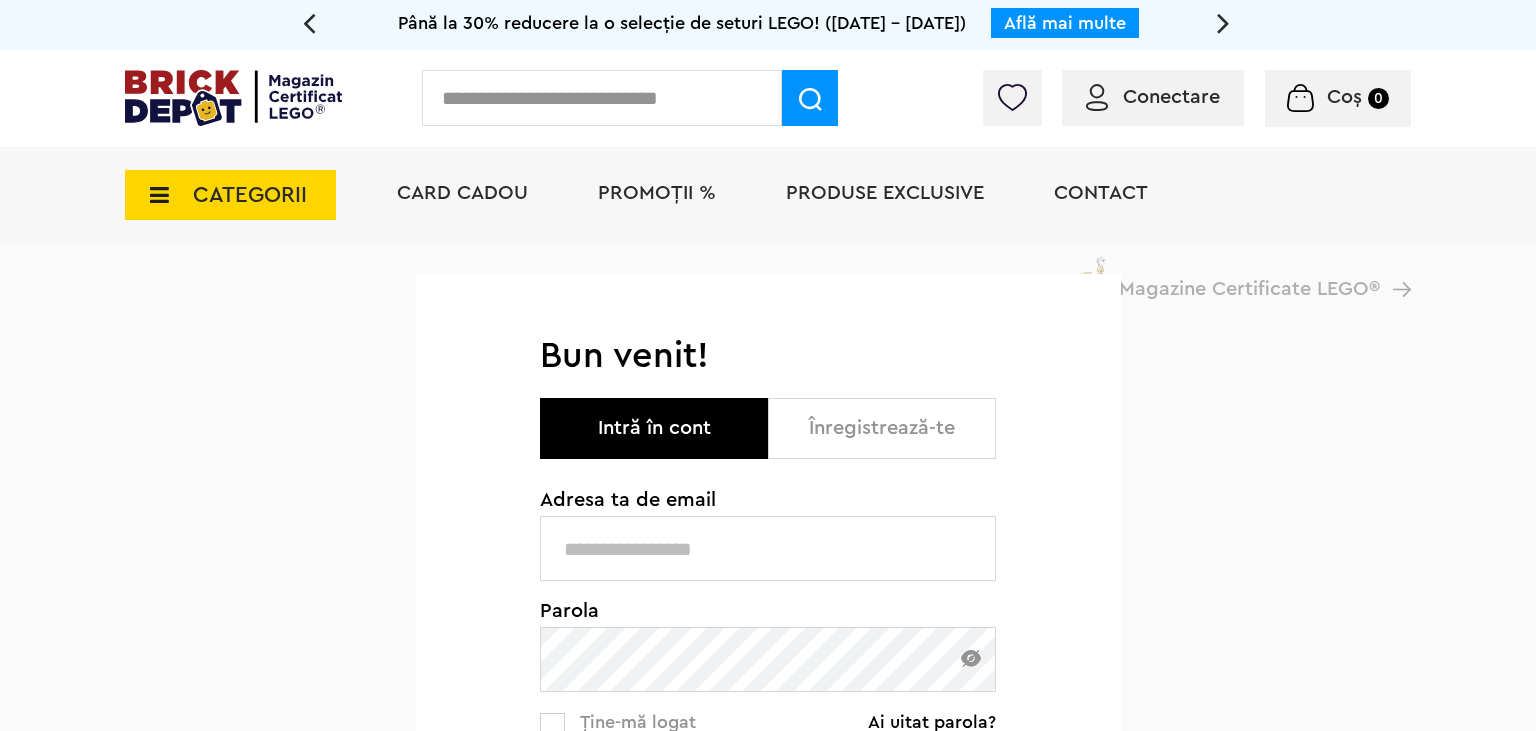 click at bounding box center (768, 548) 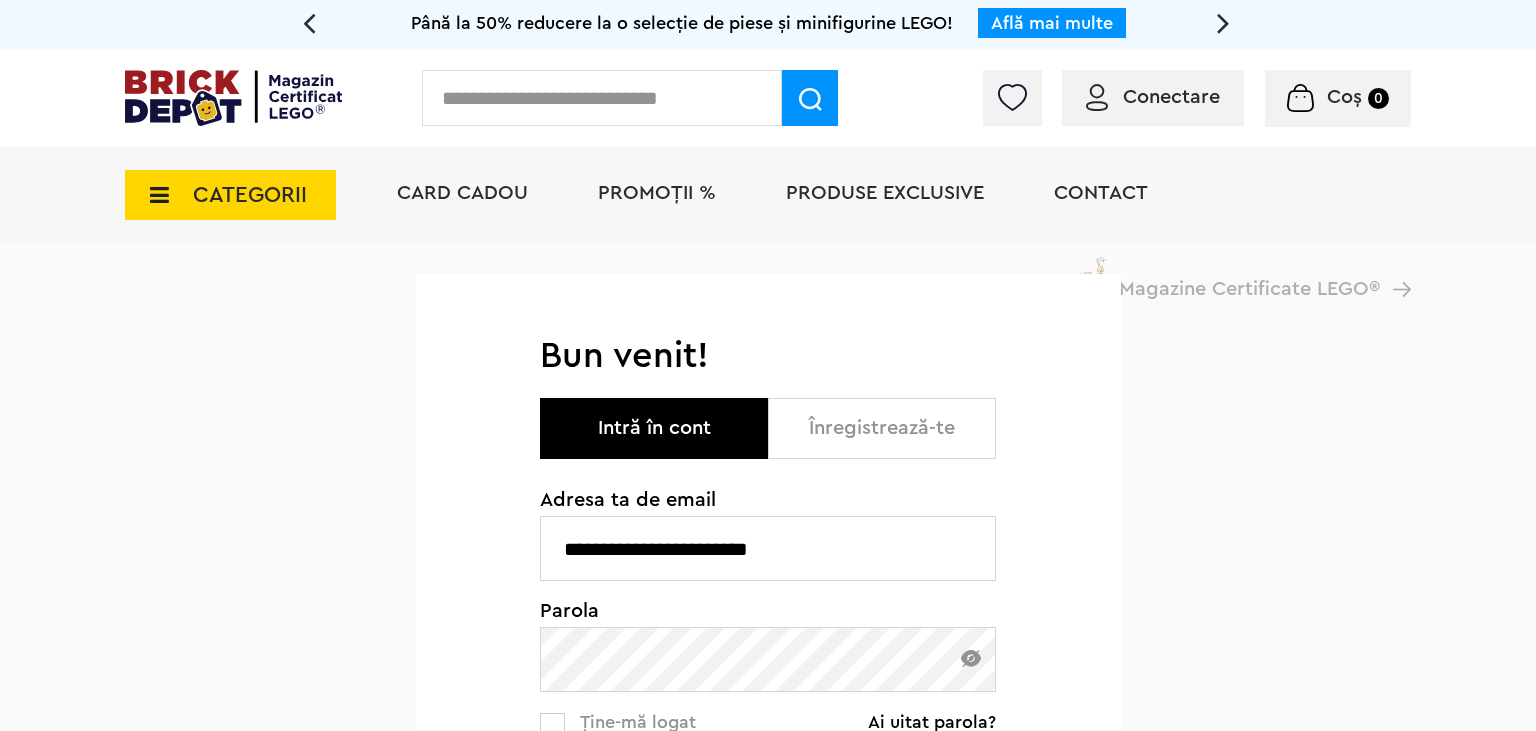 type on "**********" 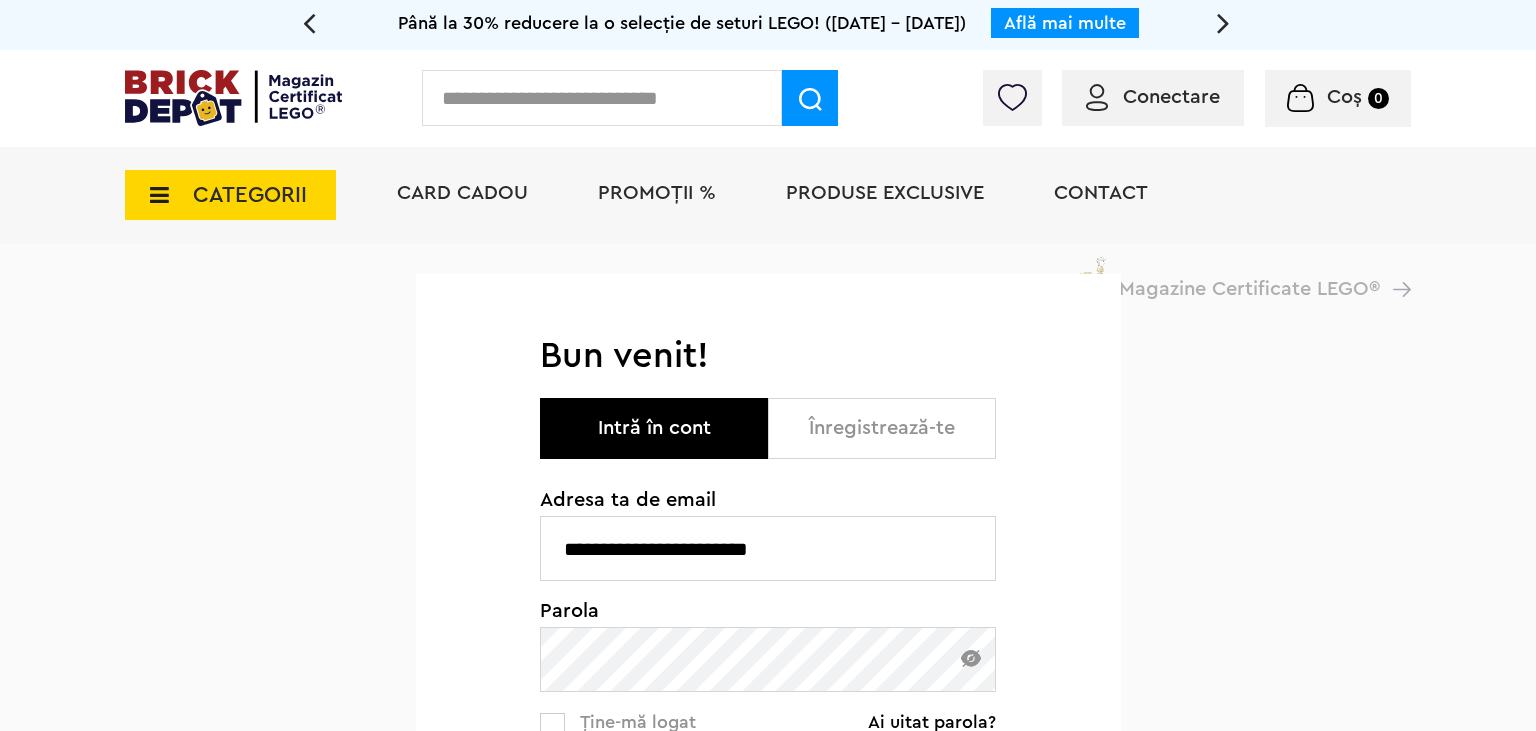 click on "**********" at bounding box center (768, 810) 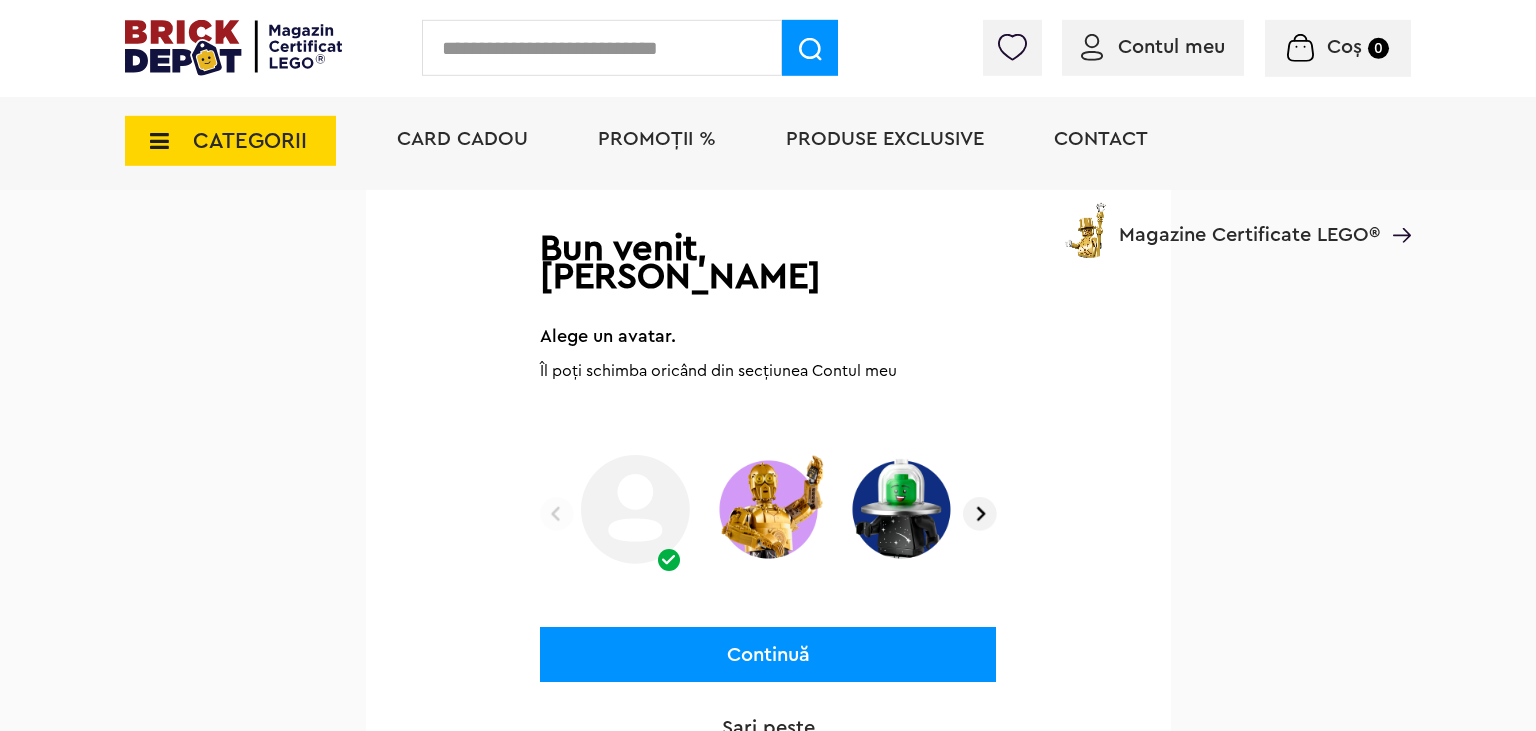 scroll, scrollTop: 211, scrollLeft: 0, axis: vertical 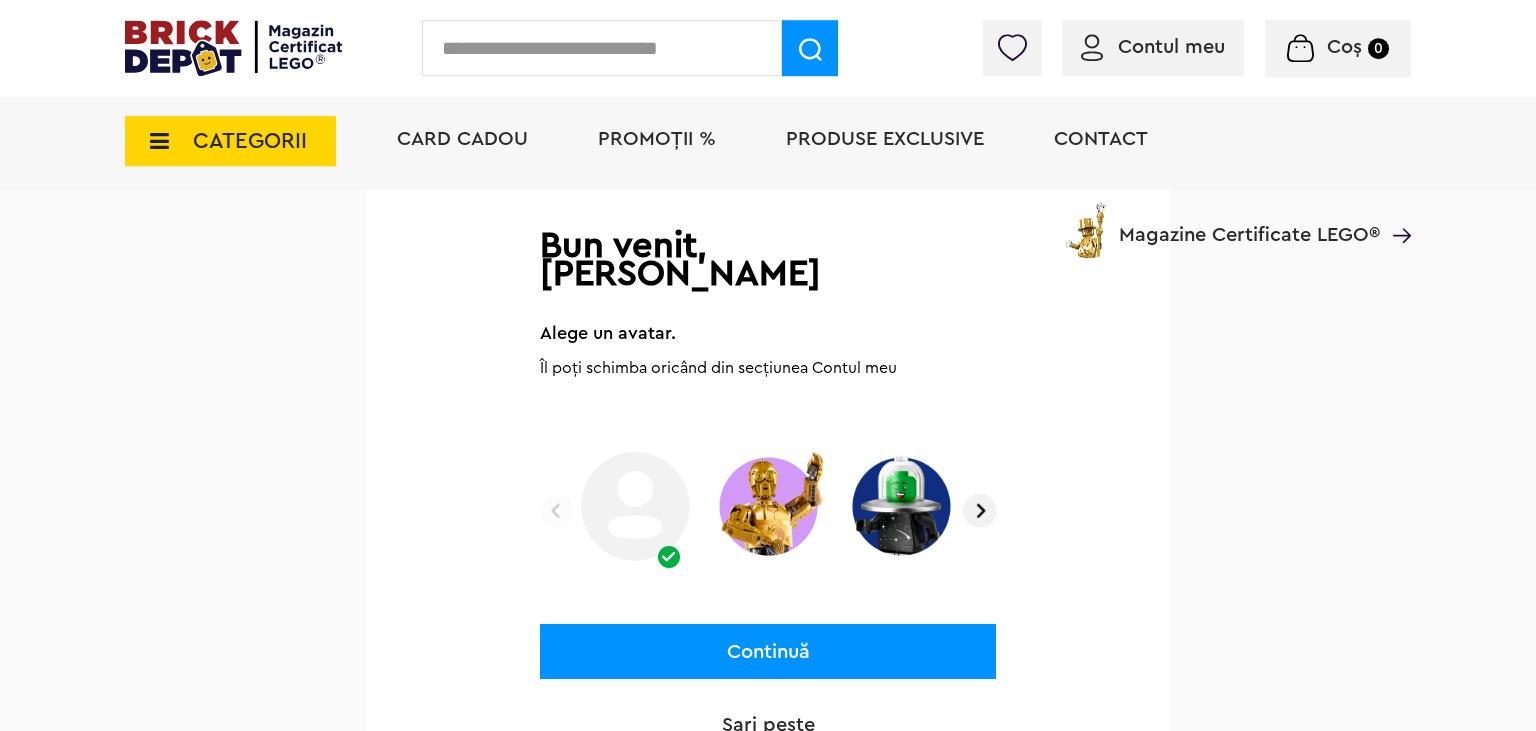 click at bounding box center [901, 506] 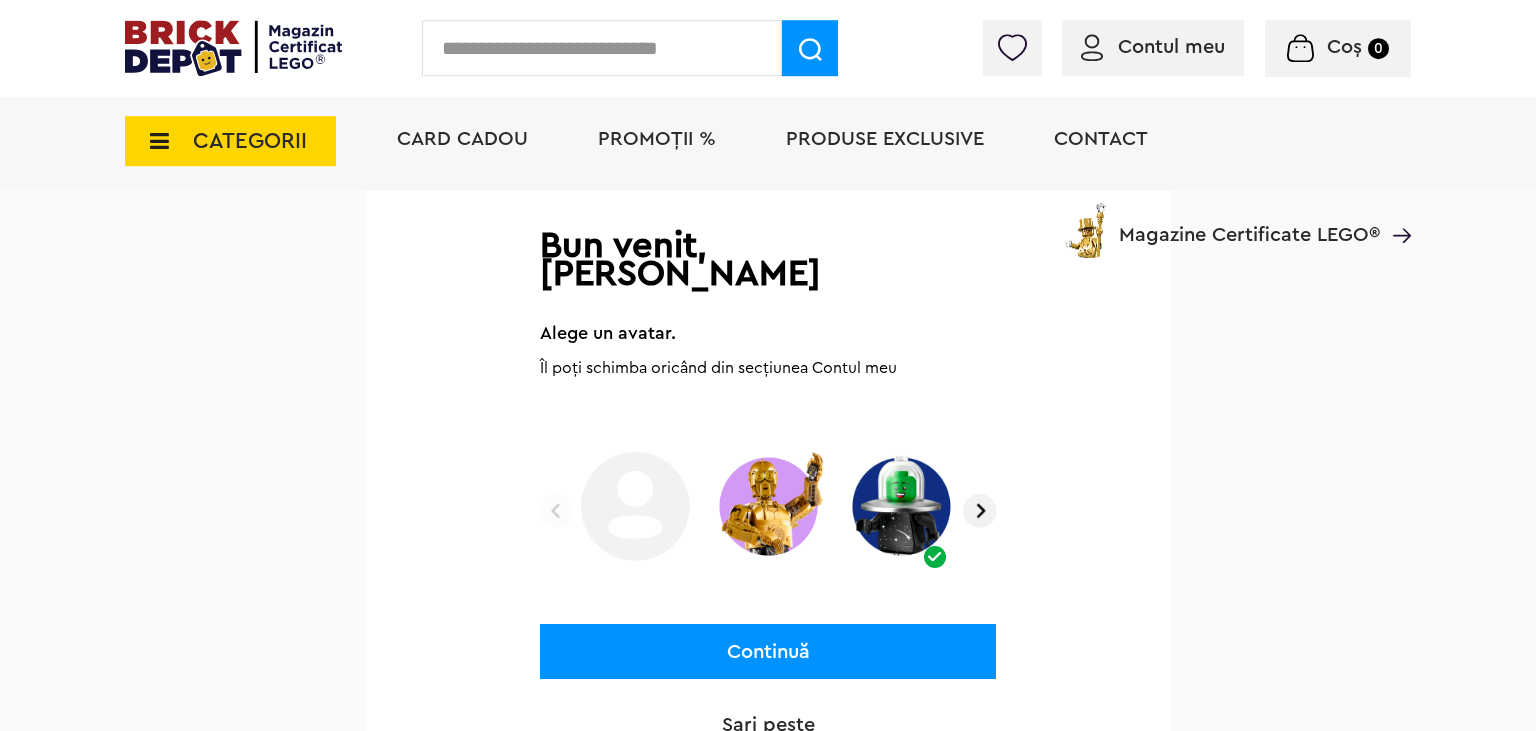 click on "Bun venit, Mihordea Alexandru
Alege un avatar.
Îl poți schimba oricând din secțiunea Contul meu
Continuă
Sari peste" at bounding box center (768, 501) 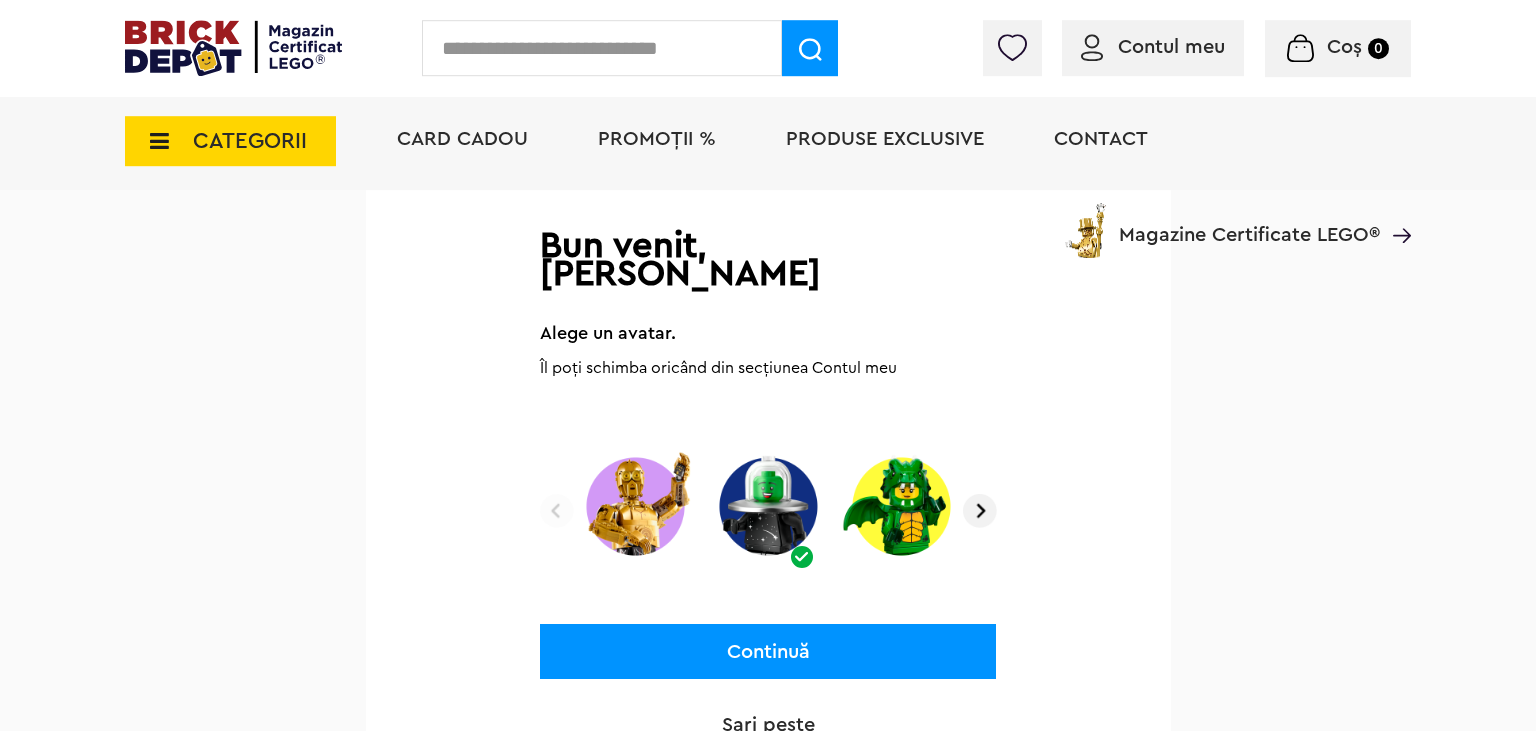 click at bounding box center [980, 511] 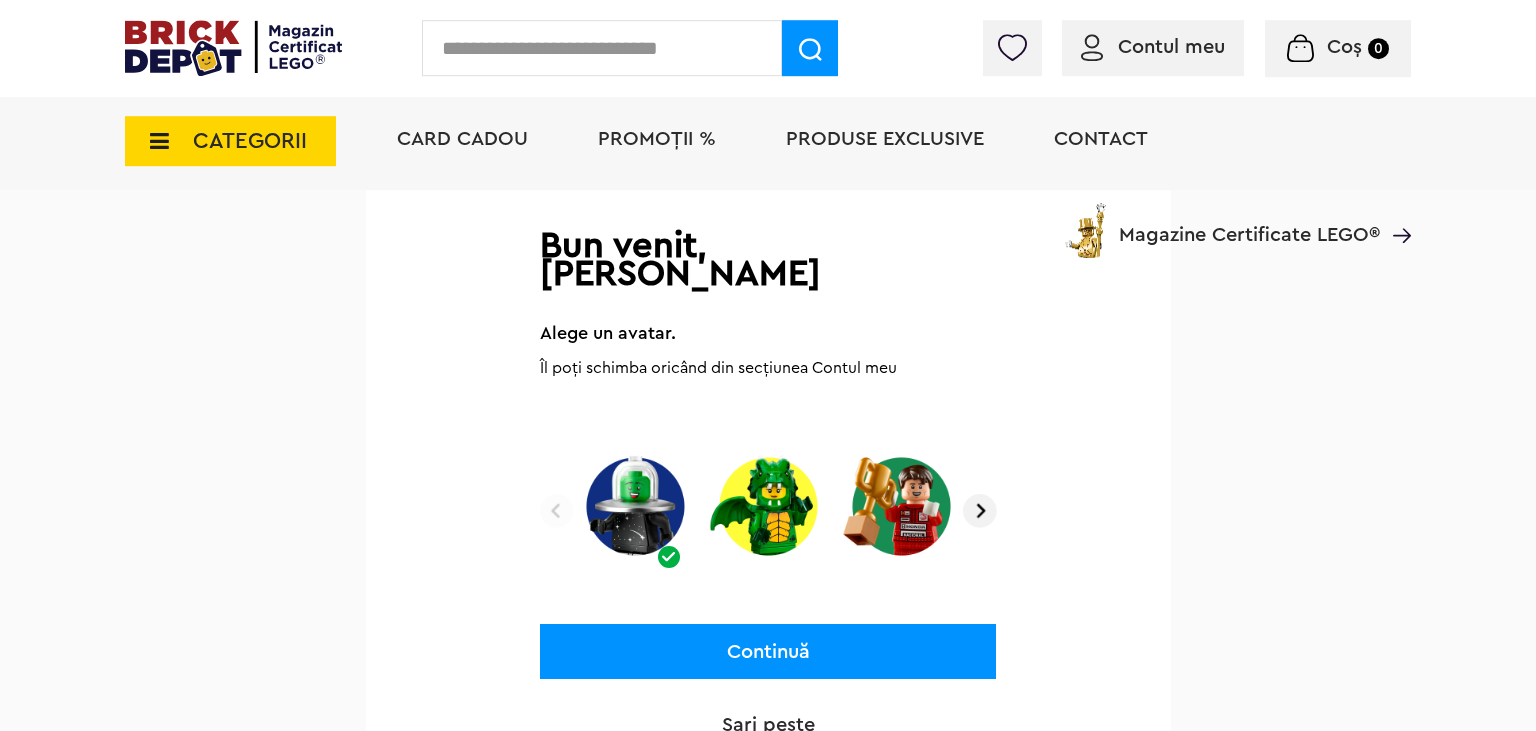 click at bounding box center [980, 511] 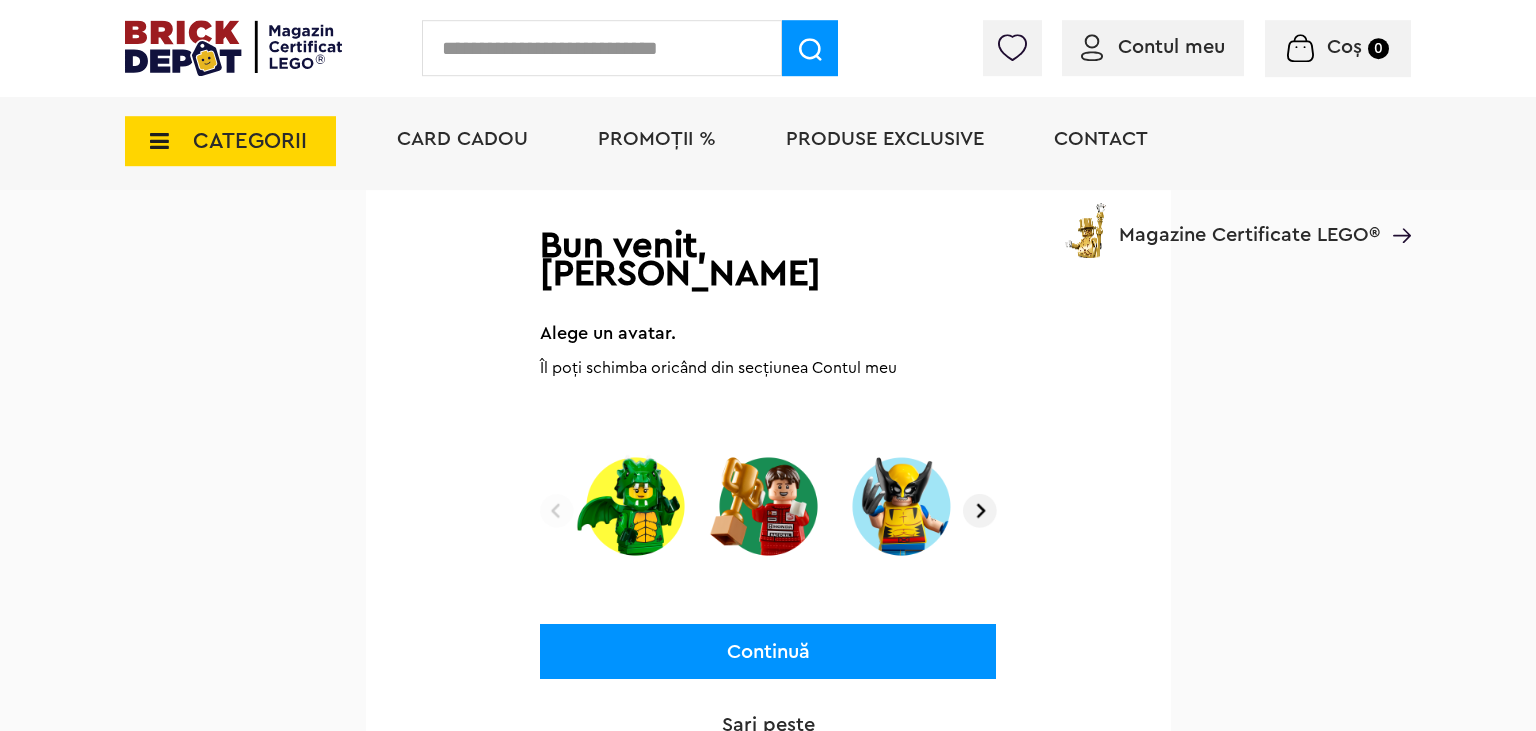 click at bounding box center (980, 511) 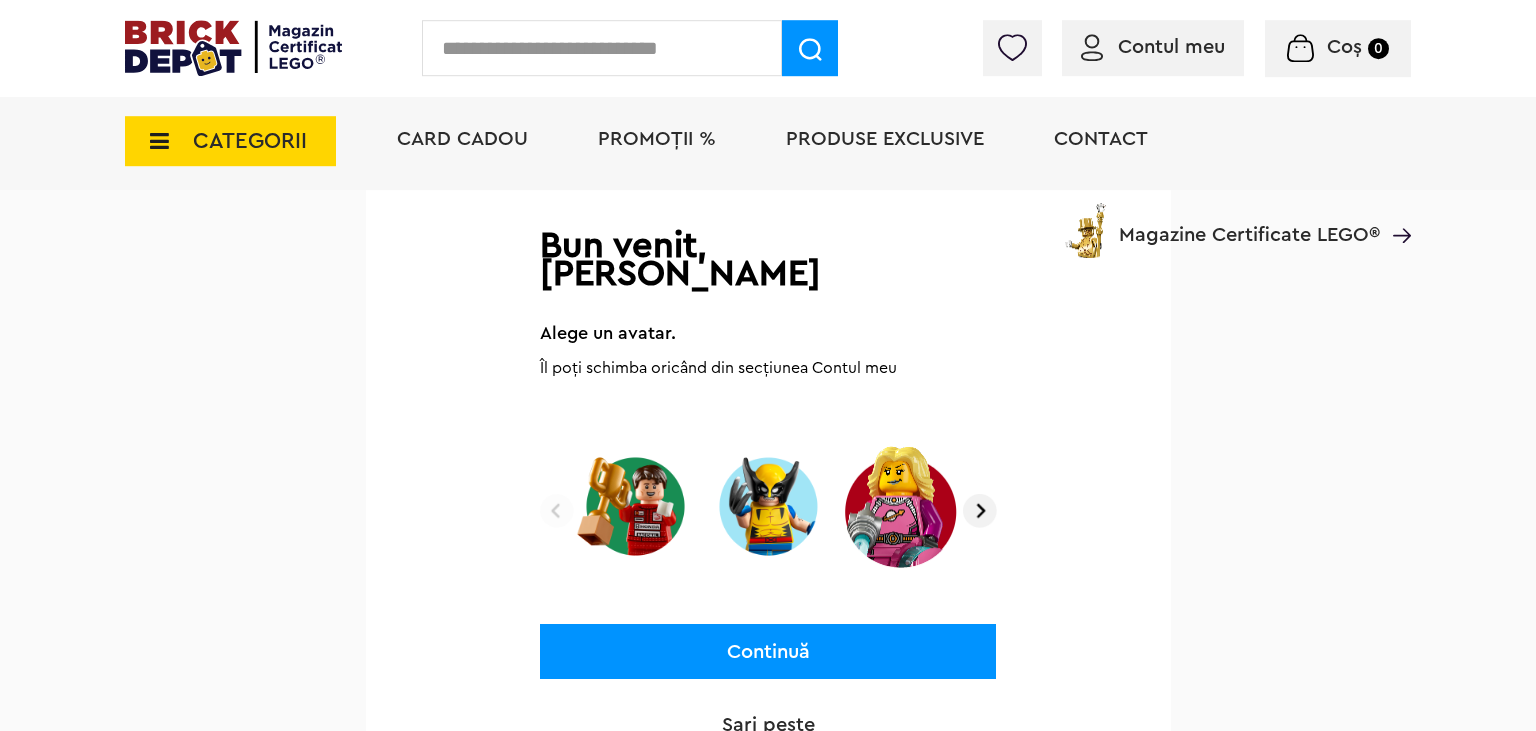 click at bounding box center [980, 511] 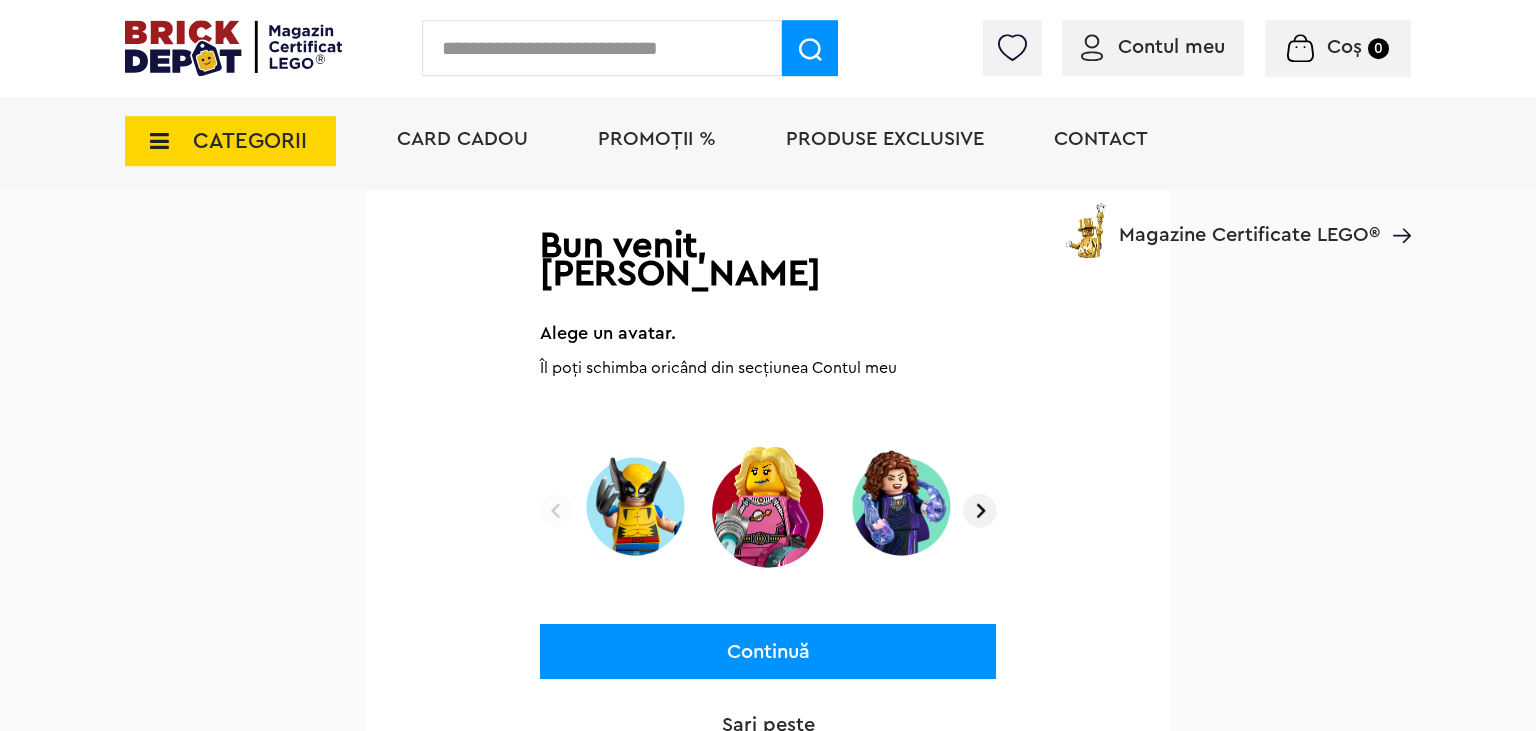 click at bounding box center [980, 511] 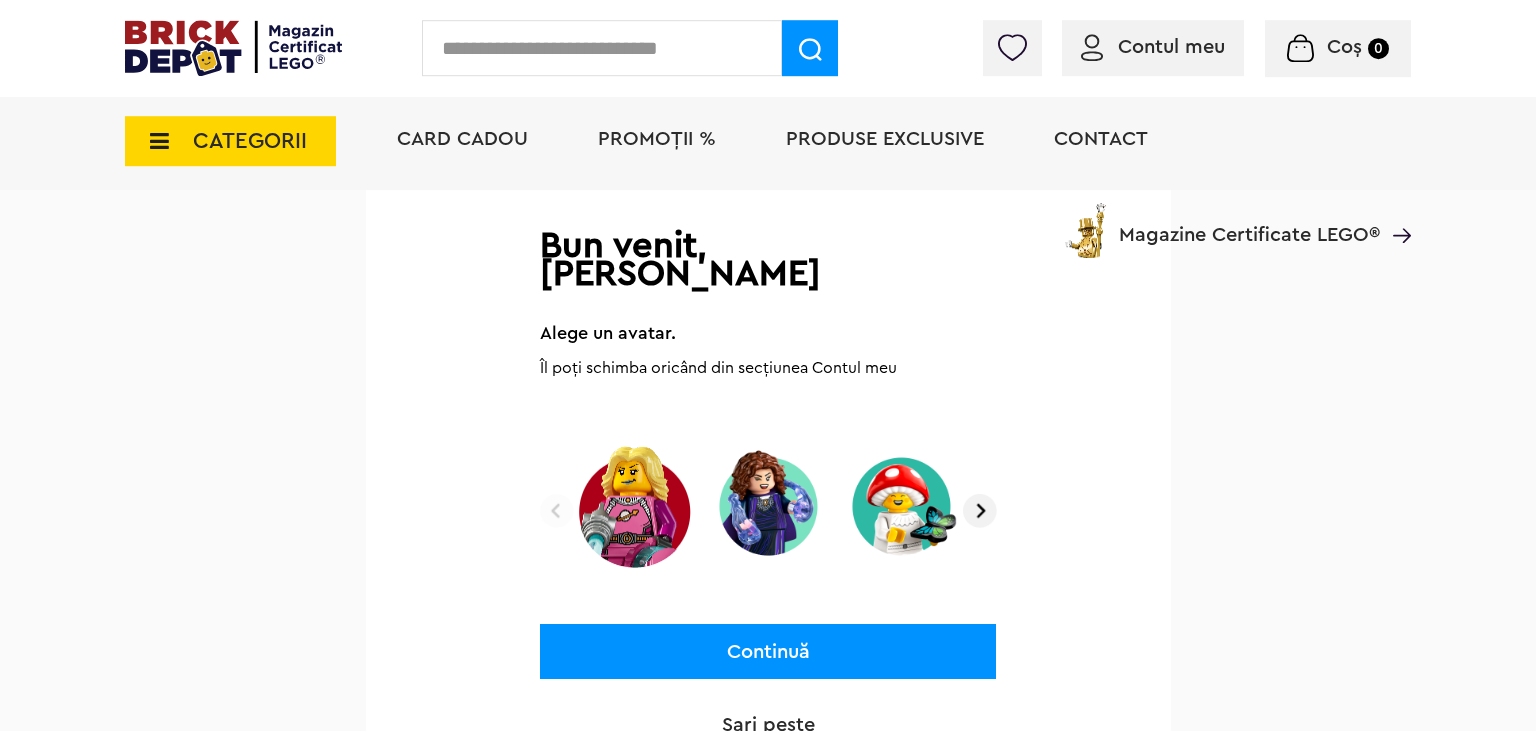 click at bounding box center (980, 511) 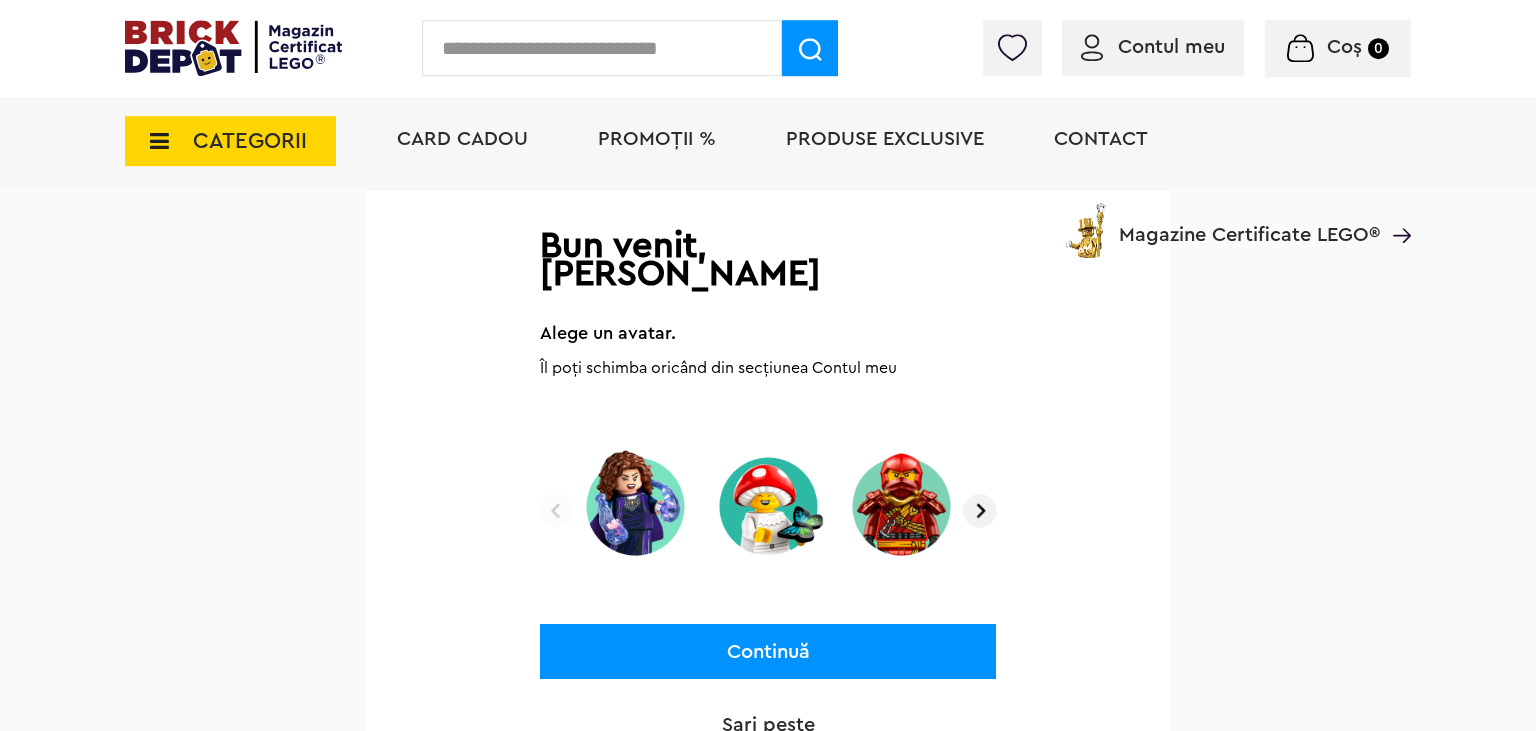 click at bounding box center (980, 511) 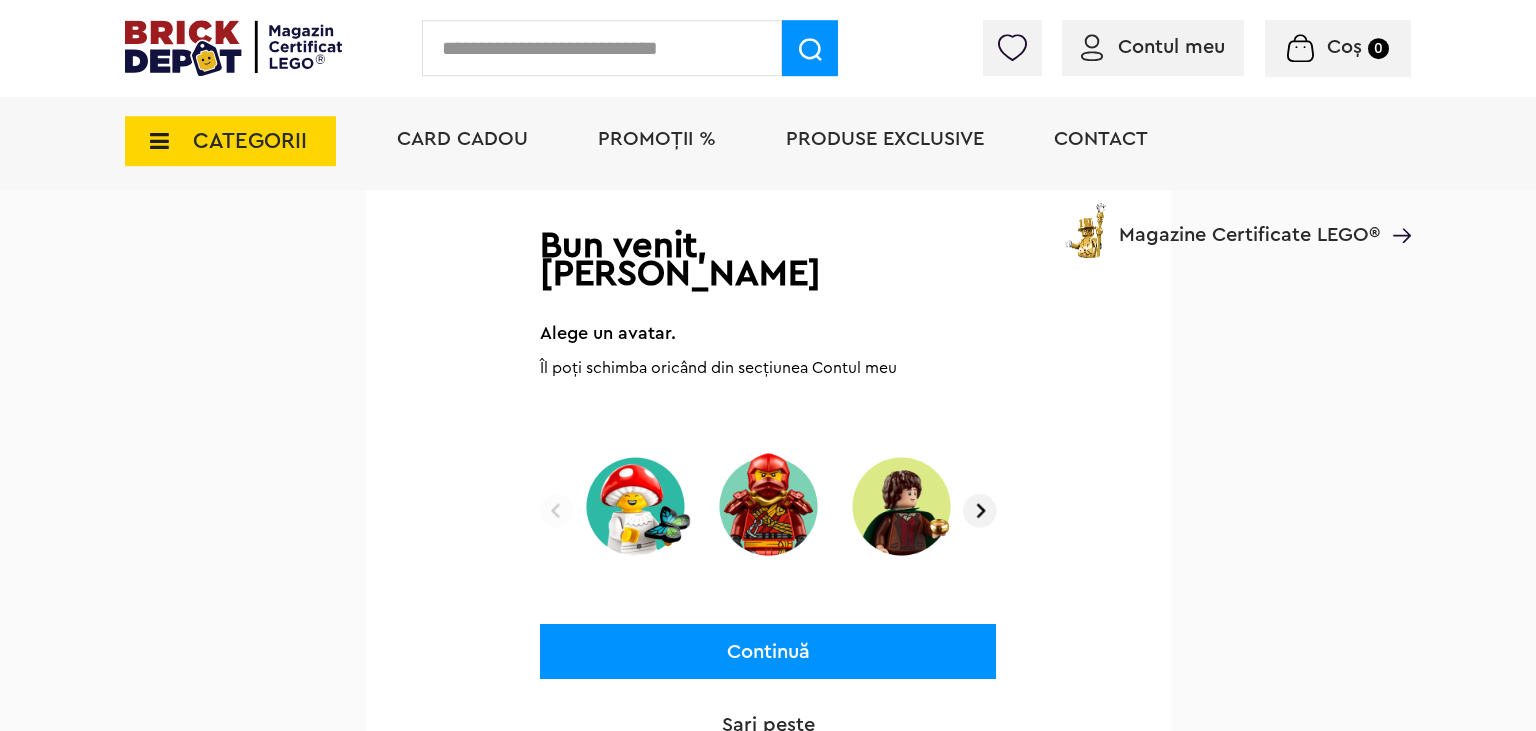 click at bounding box center [980, 511] 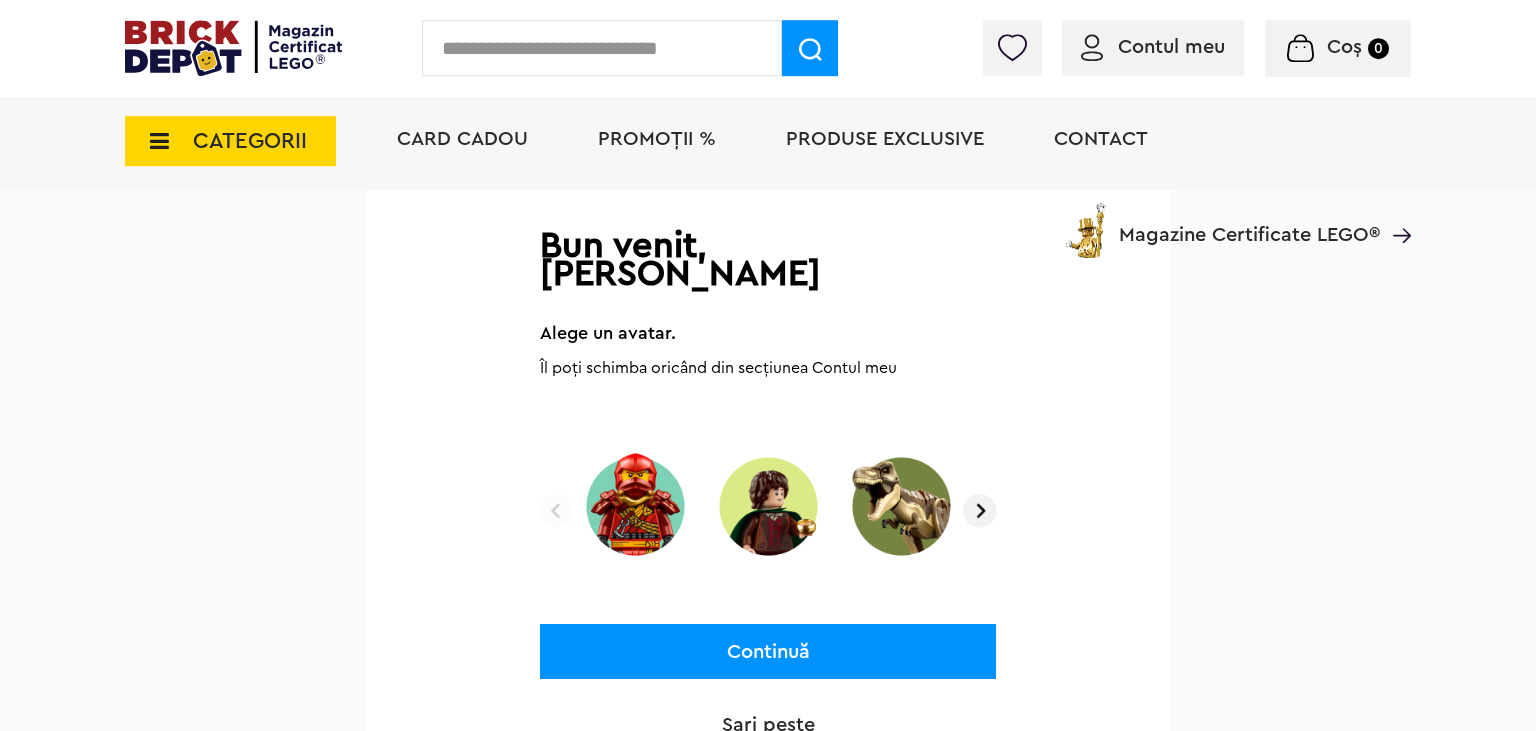 click at bounding box center (980, 511) 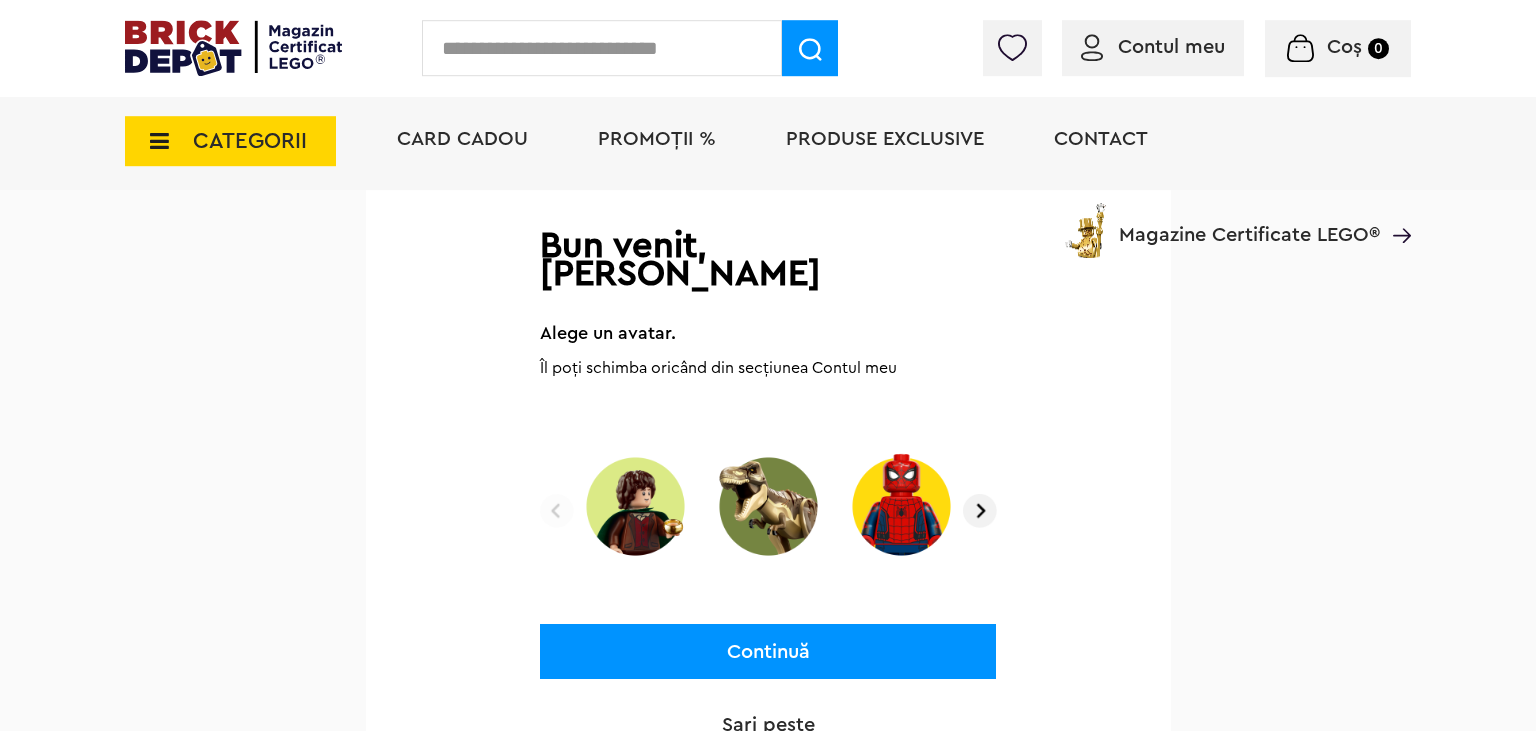 click at bounding box center (980, 511) 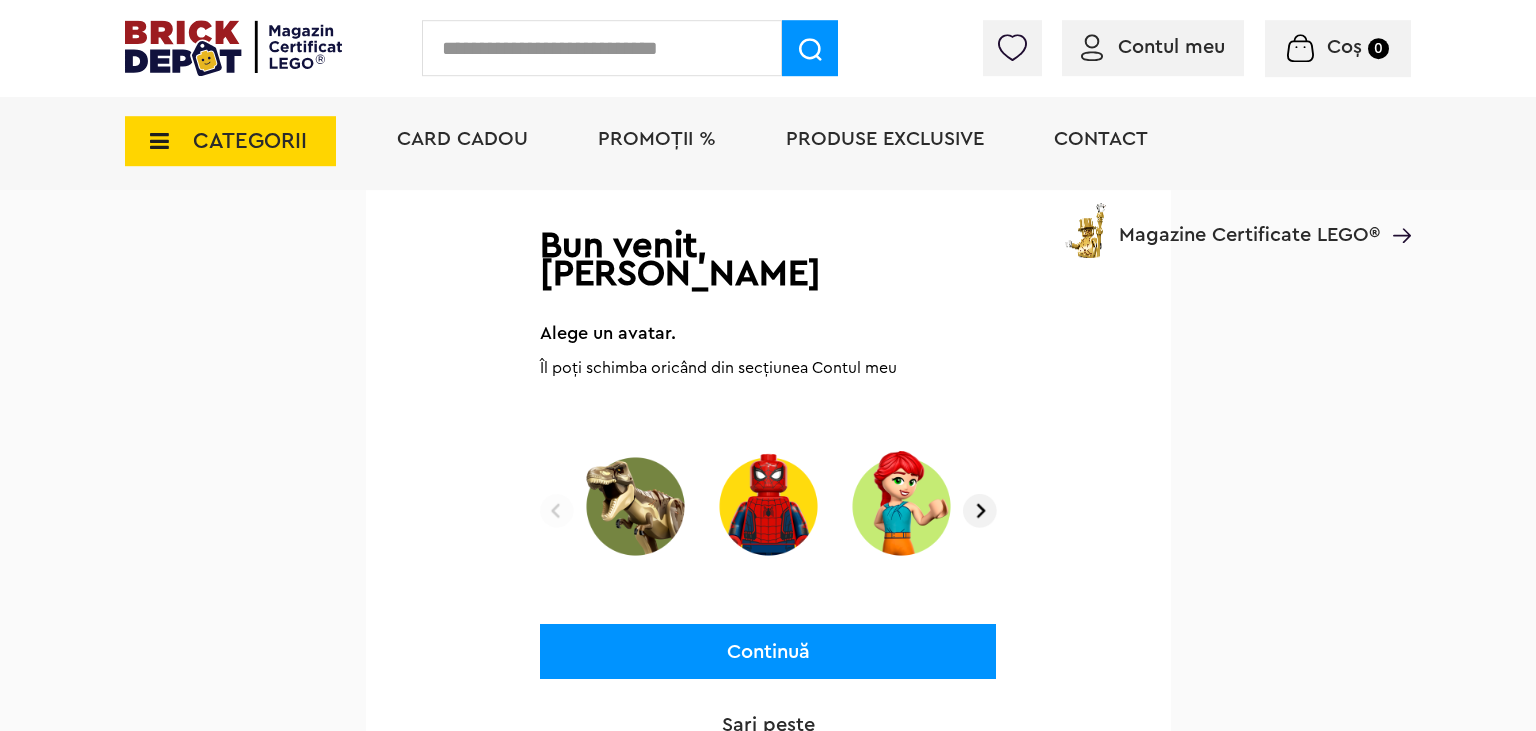 click at bounding box center [980, 511] 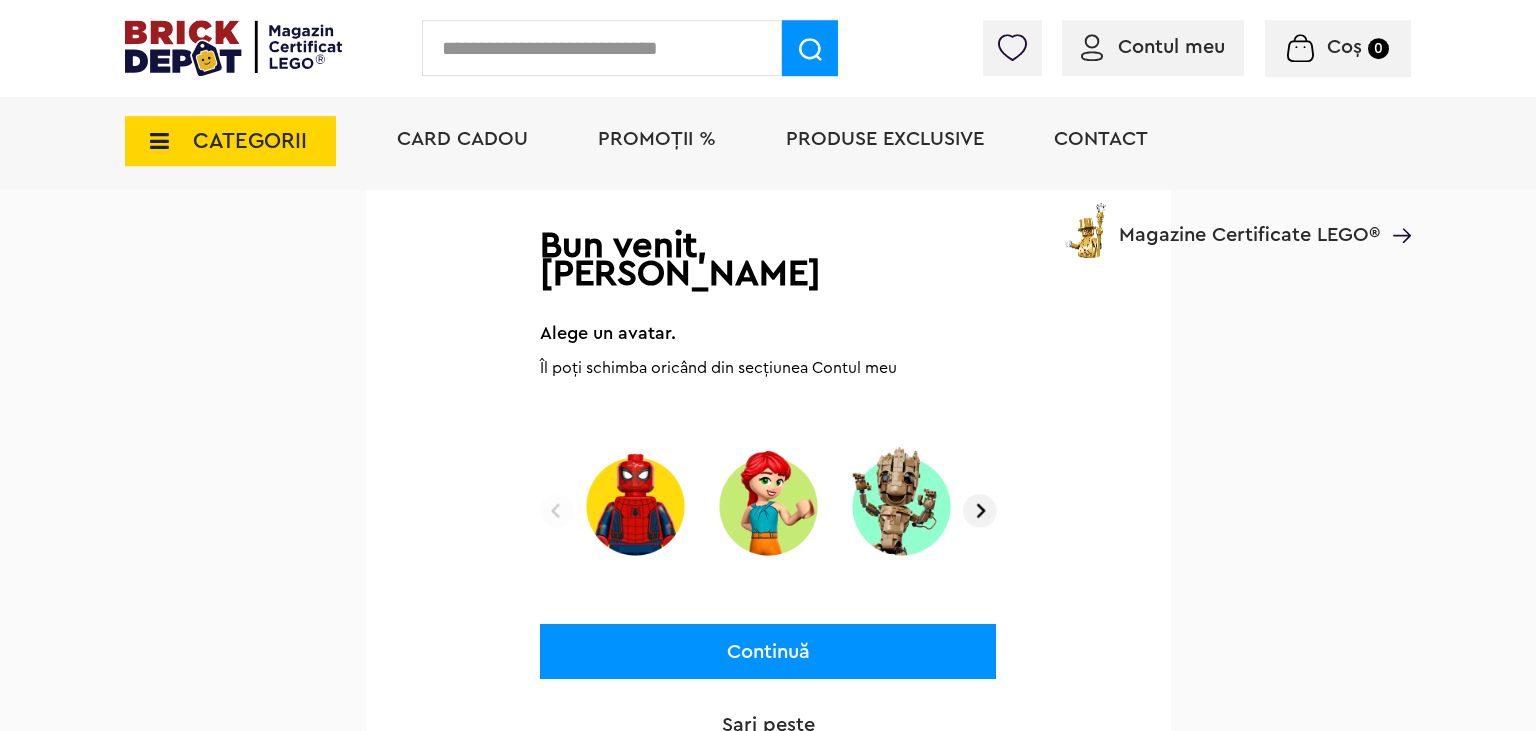 click at bounding box center (980, 511) 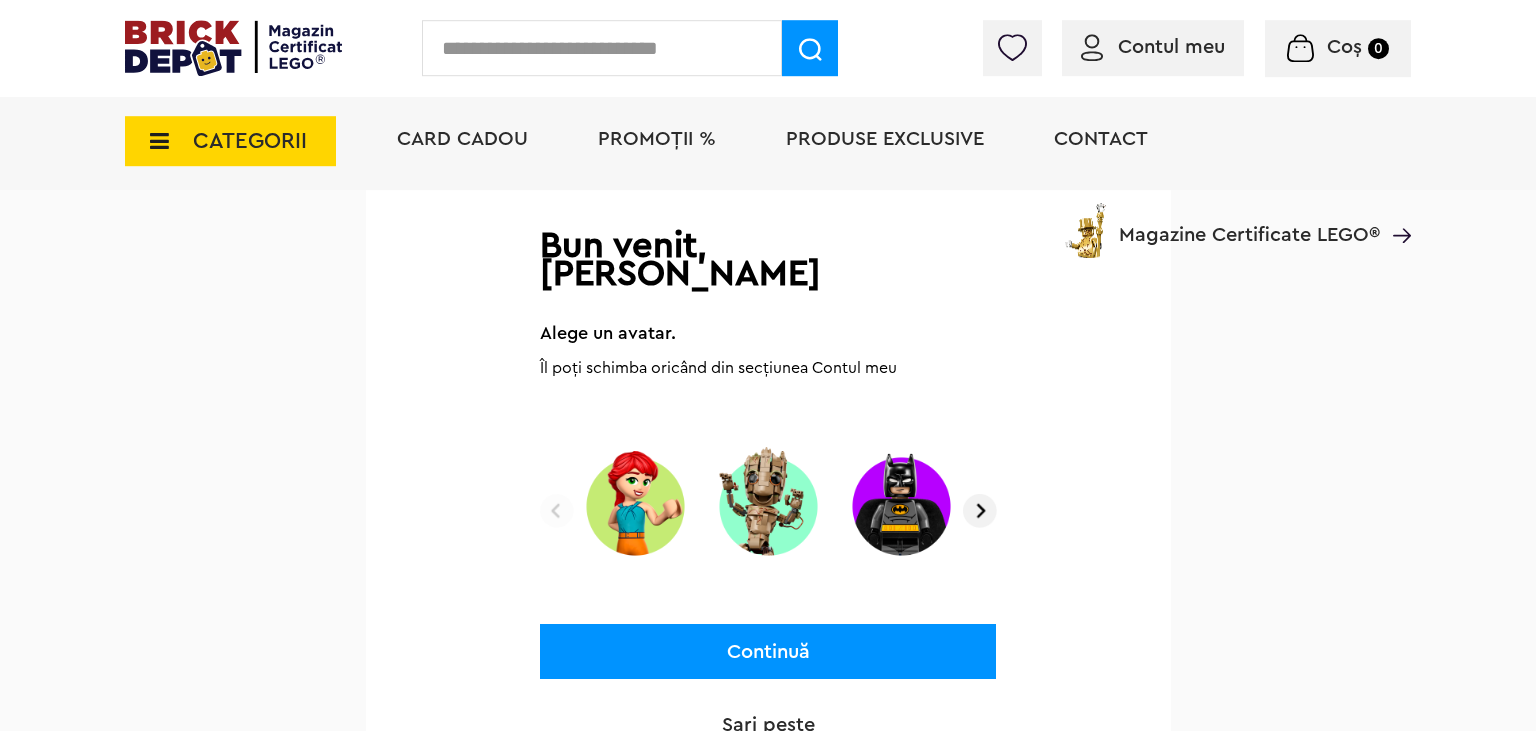 click at bounding box center [980, 511] 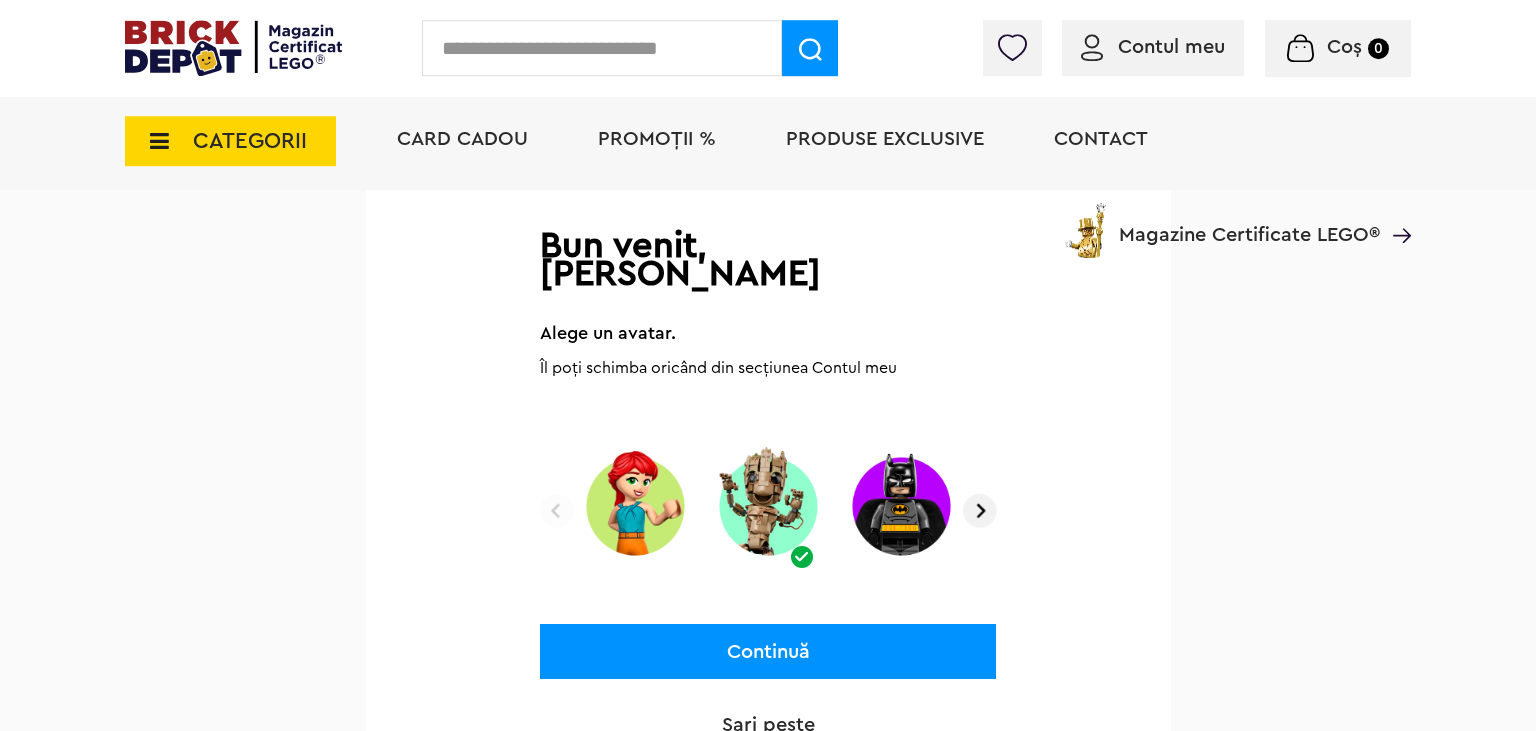 click on "Continuă" at bounding box center [768, 651] 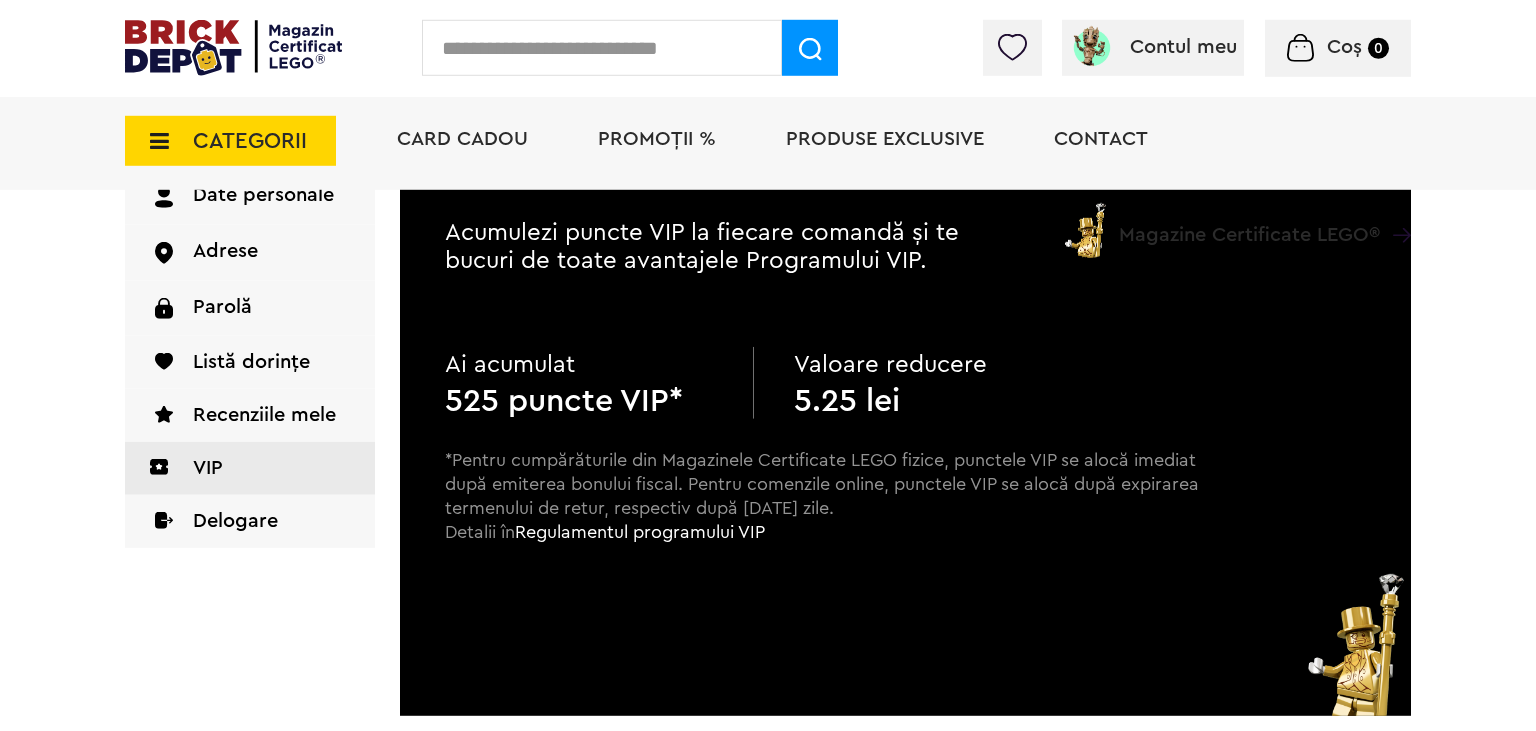 scroll, scrollTop: 0, scrollLeft: 0, axis: both 